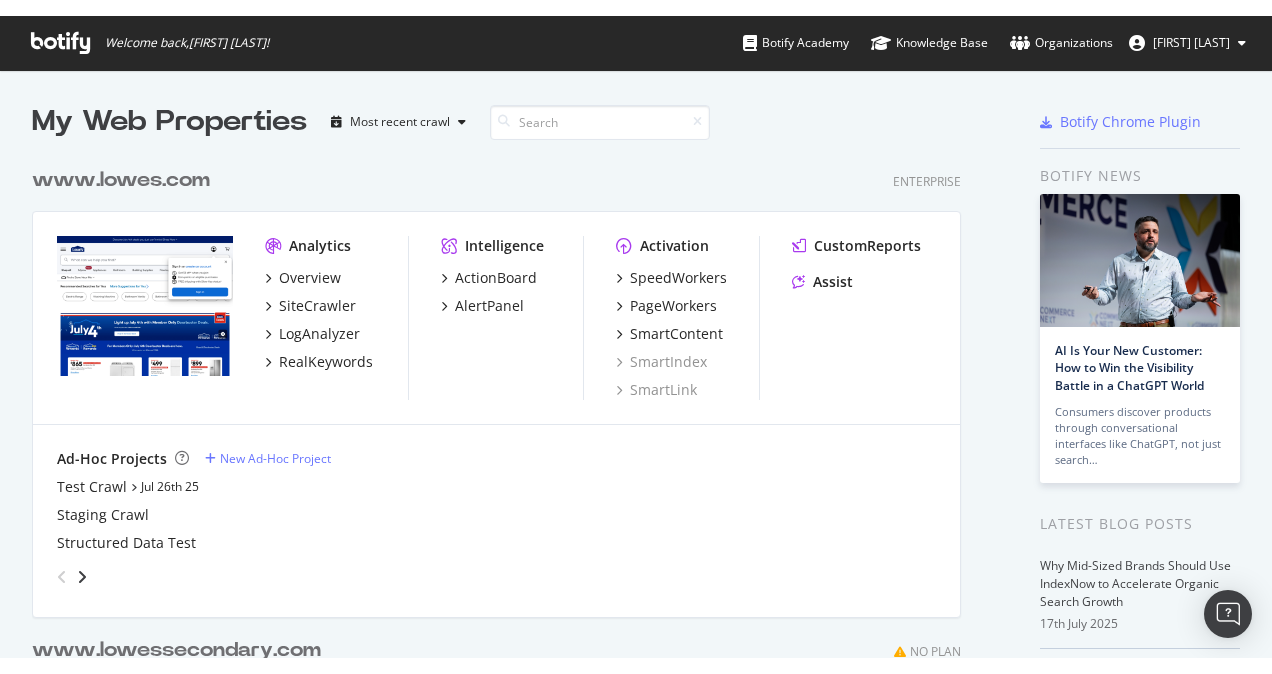 scroll, scrollTop: 0, scrollLeft: 0, axis: both 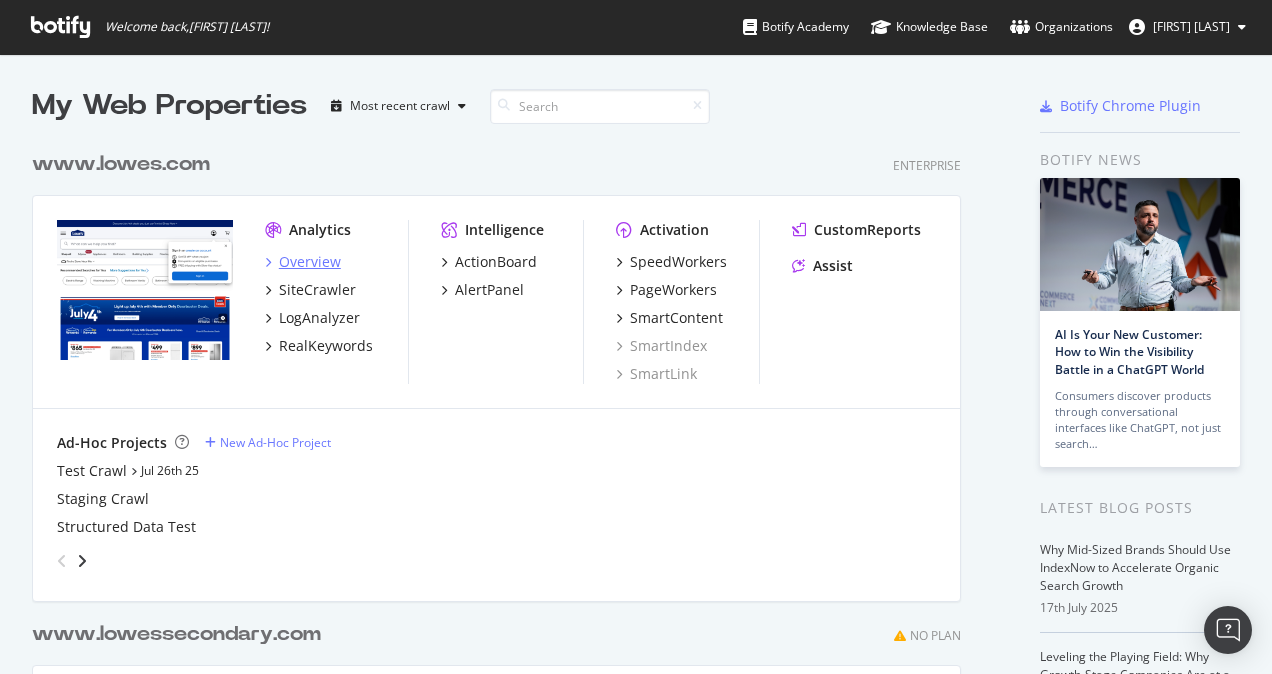 click on "Overview" at bounding box center (310, 262) 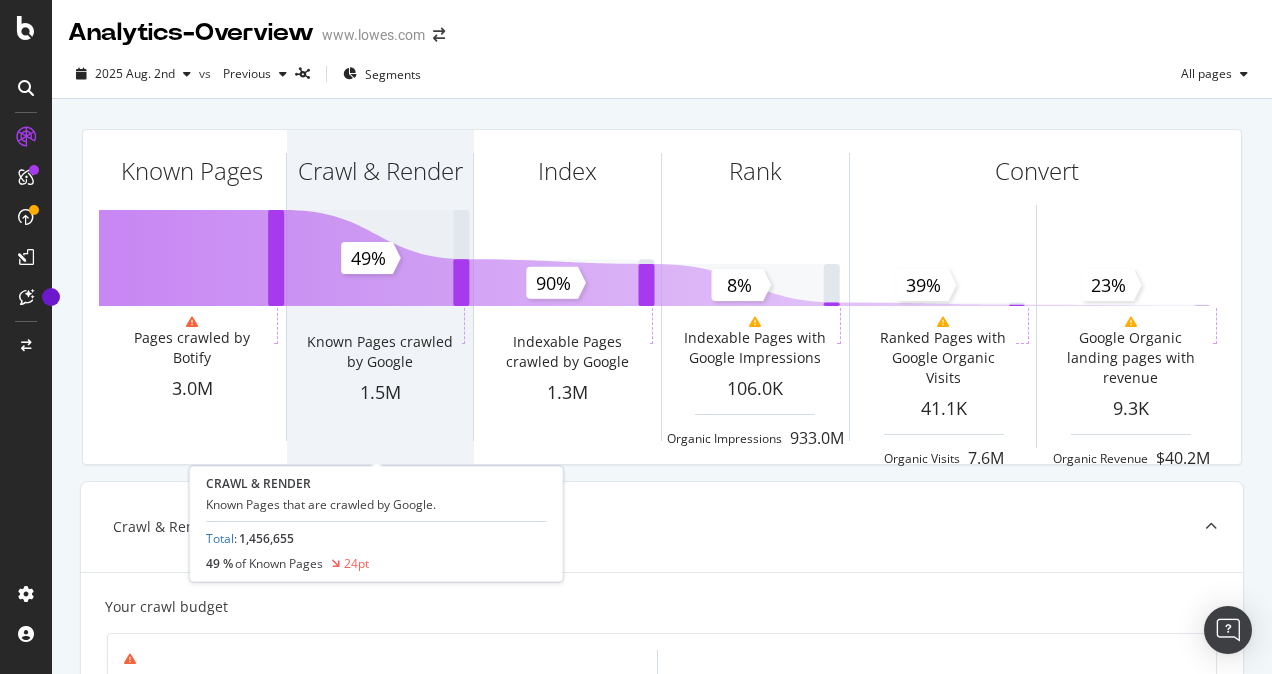 scroll, scrollTop: 200, scrollLeft: 0, axis: vertical 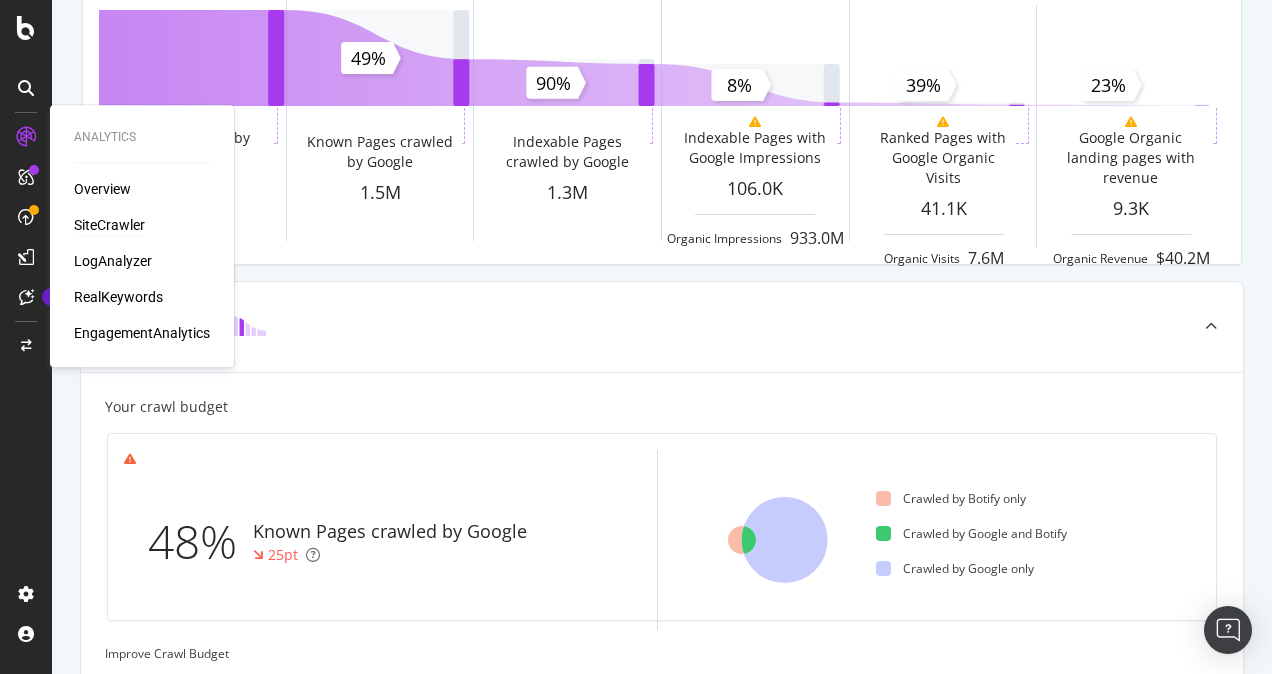 click on "SiteCrawler" at bounding box center (109, 225) 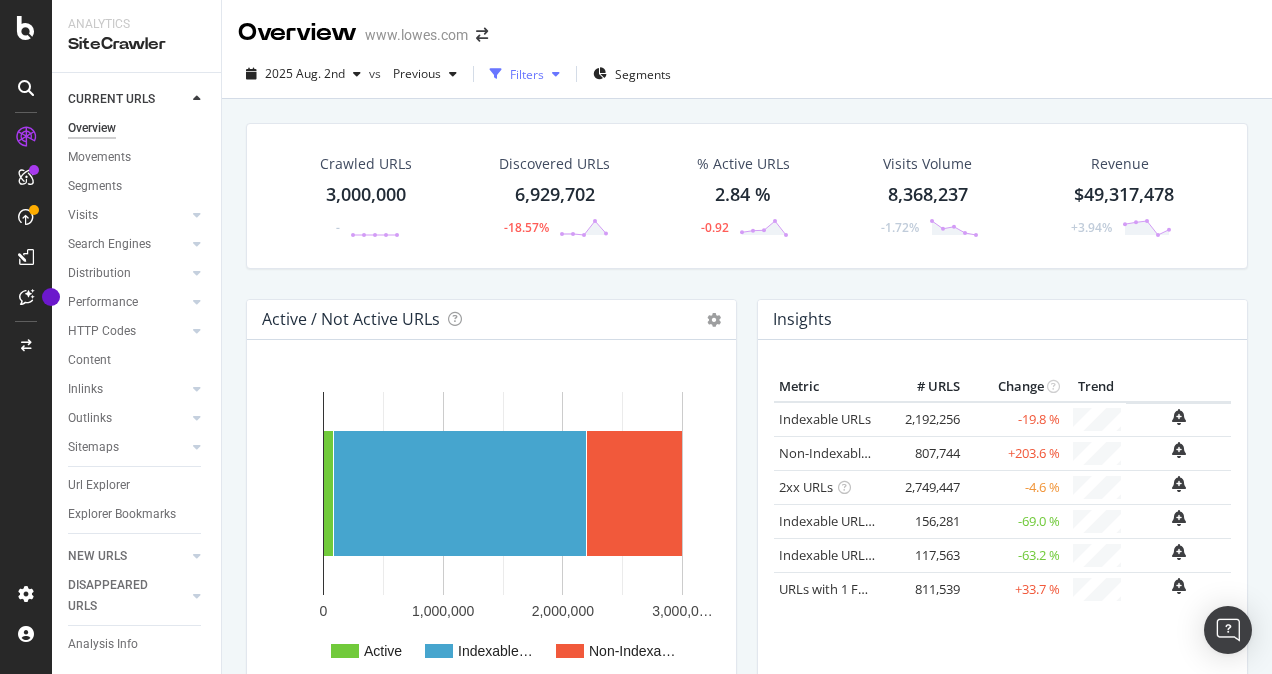 click on "Filters" at bounding box center [527, 74] 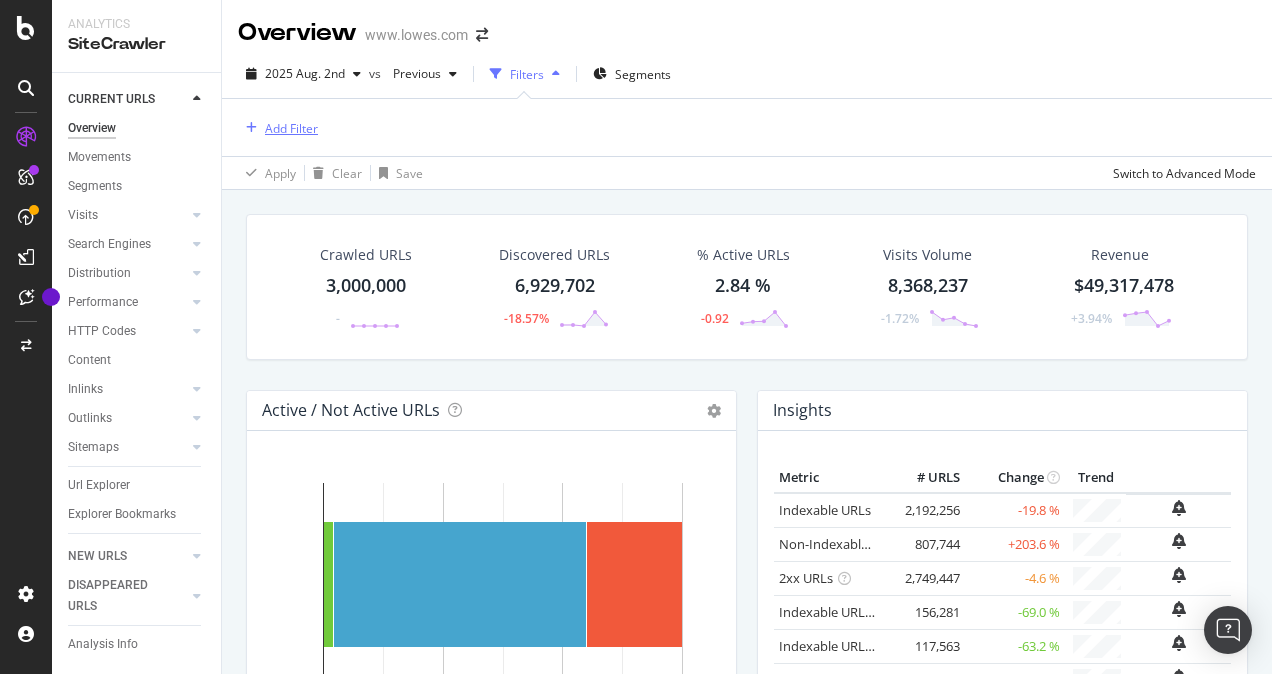 click on "Add Filter" at bounding box center (291, 128) 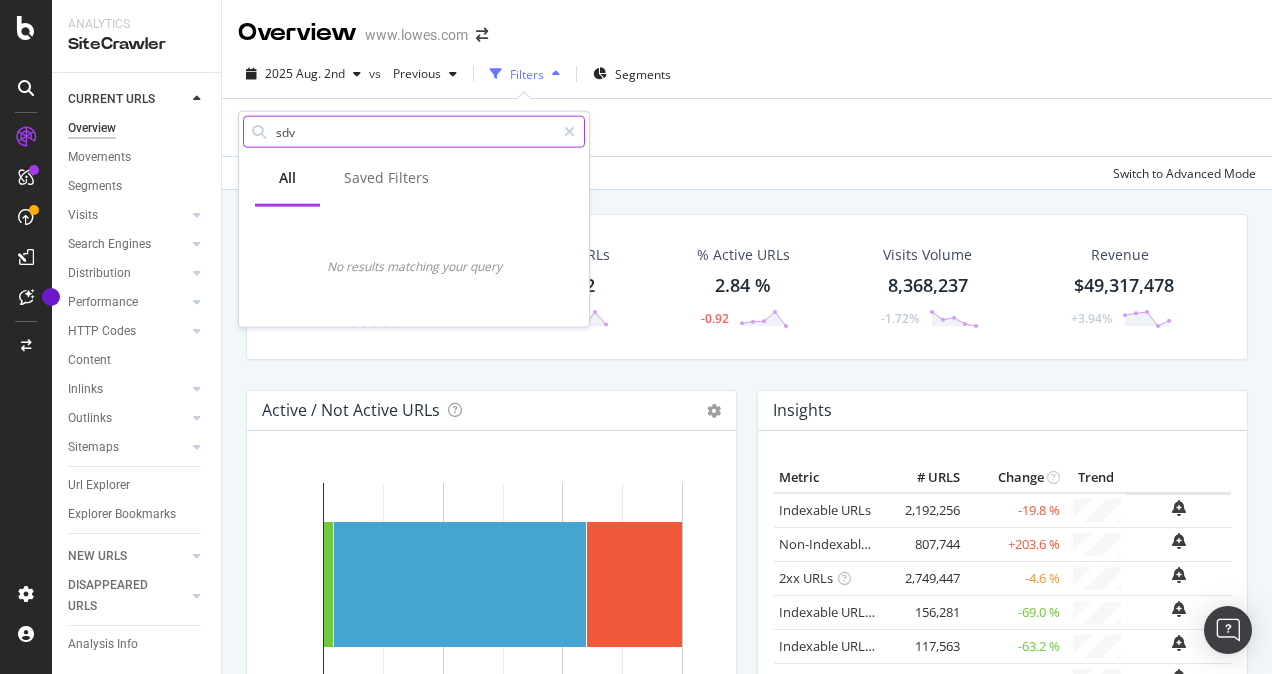 drag, startPoint x: 307, startPoint y: 132, endPoint x: 272, endPoint y: 124, distance: 35.902645 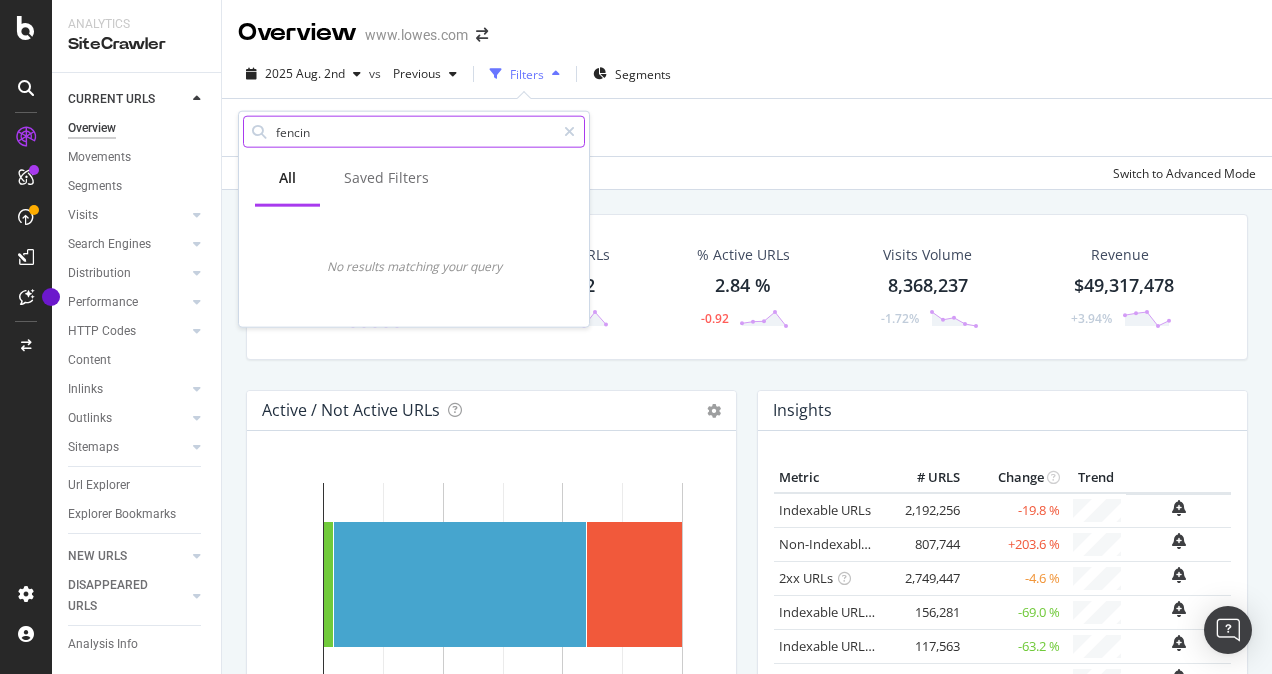 click on "fencin" at bounding box center [414, 132] 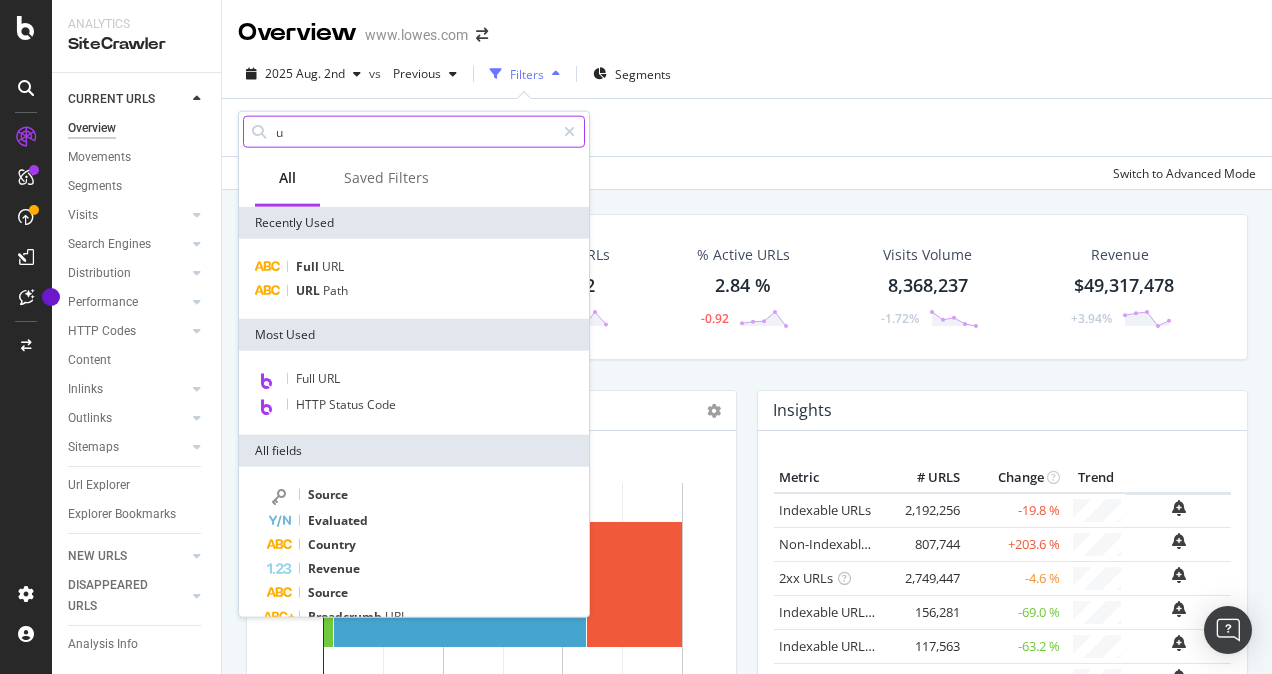 type on "ur" 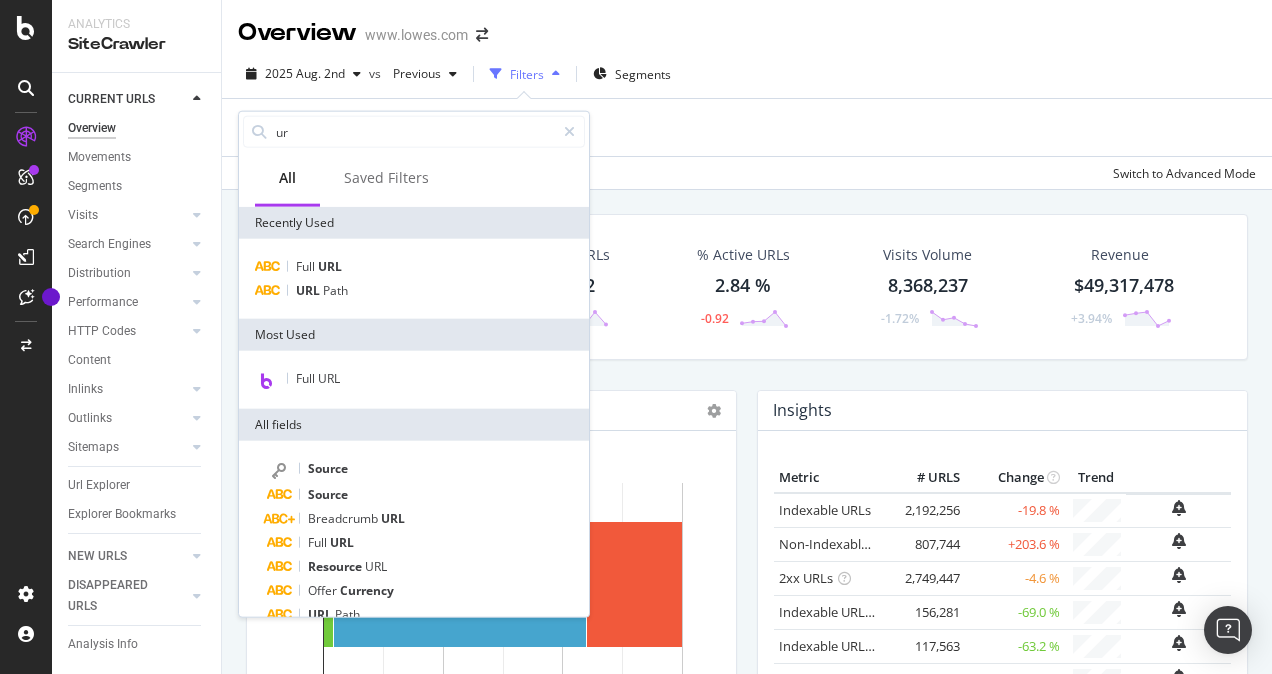 click on "Add Filter" at bounding box center [747, 127] 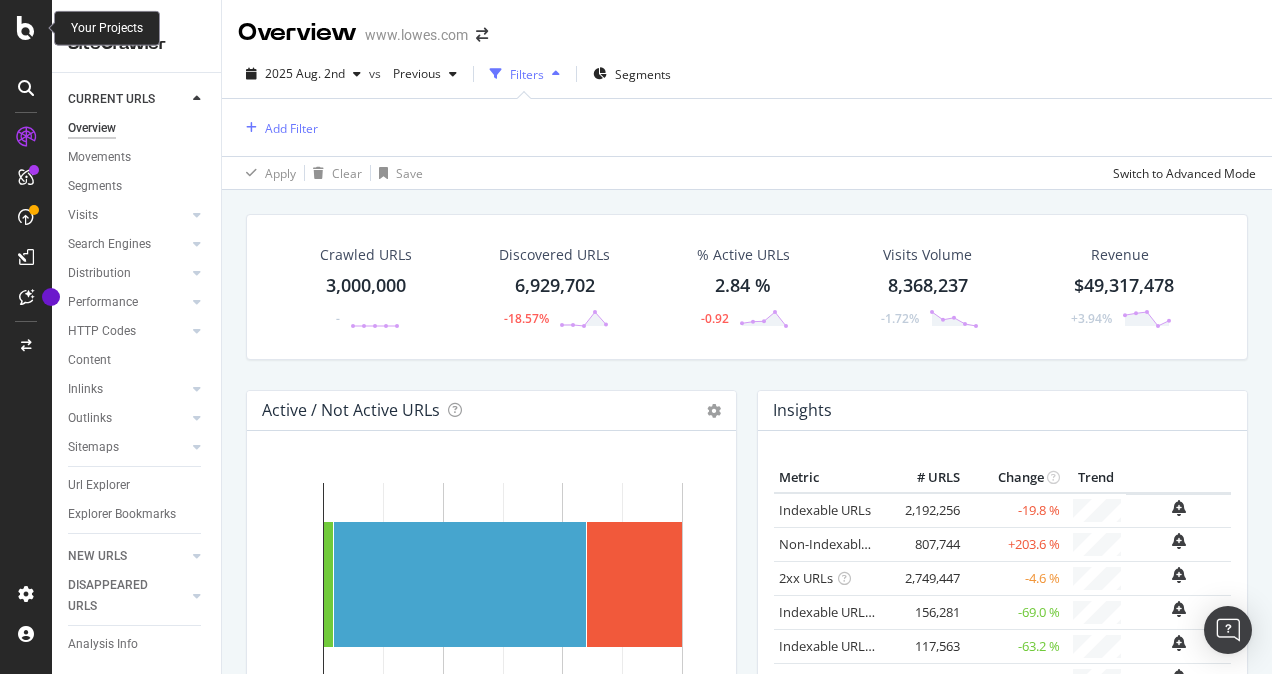 click at bounding box center [26, 28] 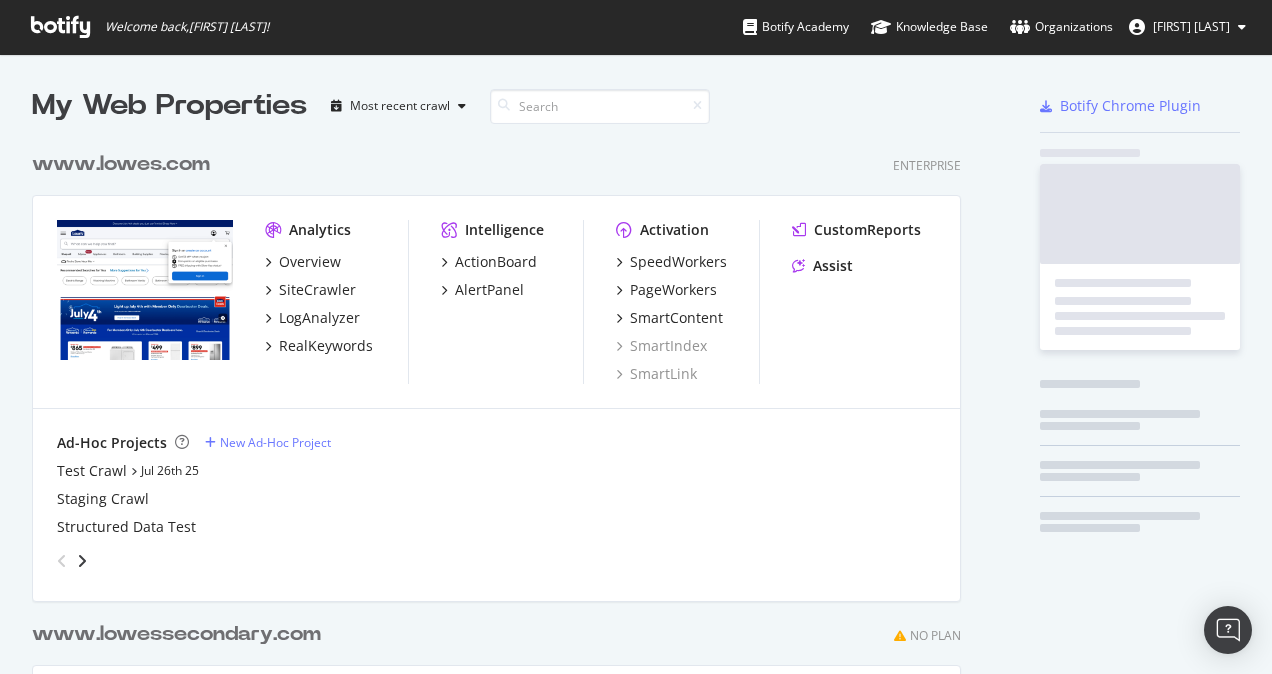 scroll, scrollTop: 16, scrollLeft: 16, axis: both 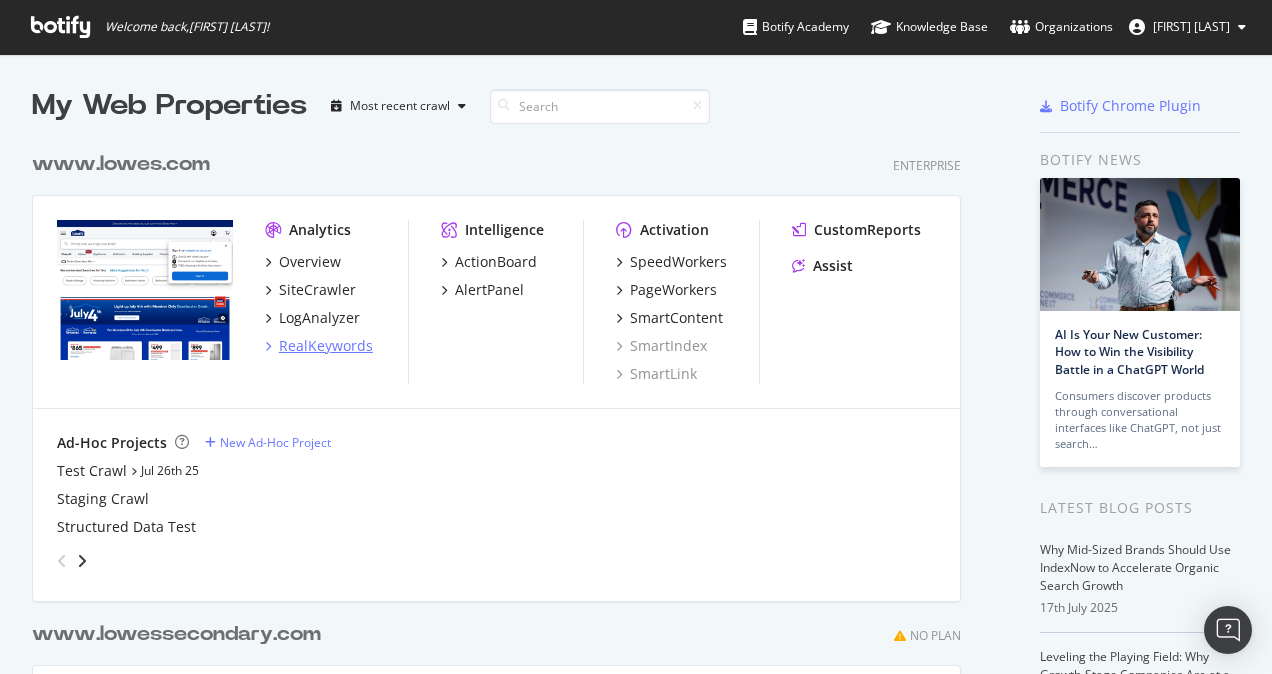 click on "RealKeywords" at bounding box center (326, 346) 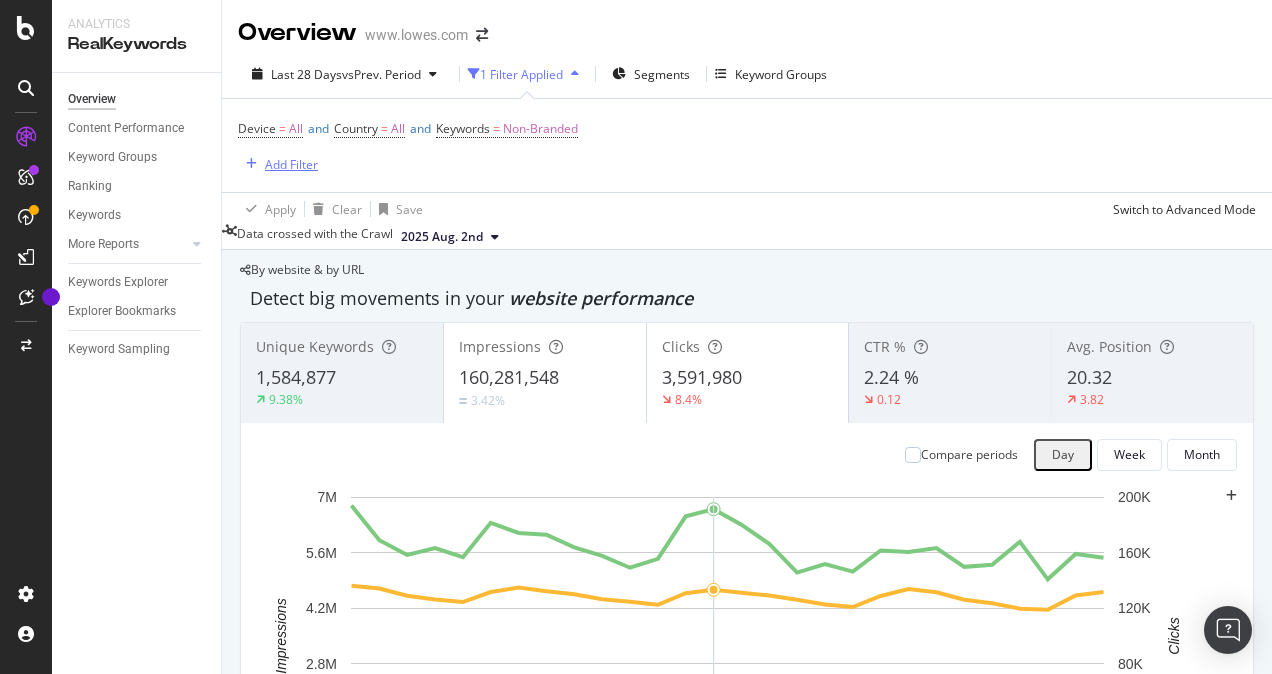 click on "Add Filter" at bounding box center (291, 164) 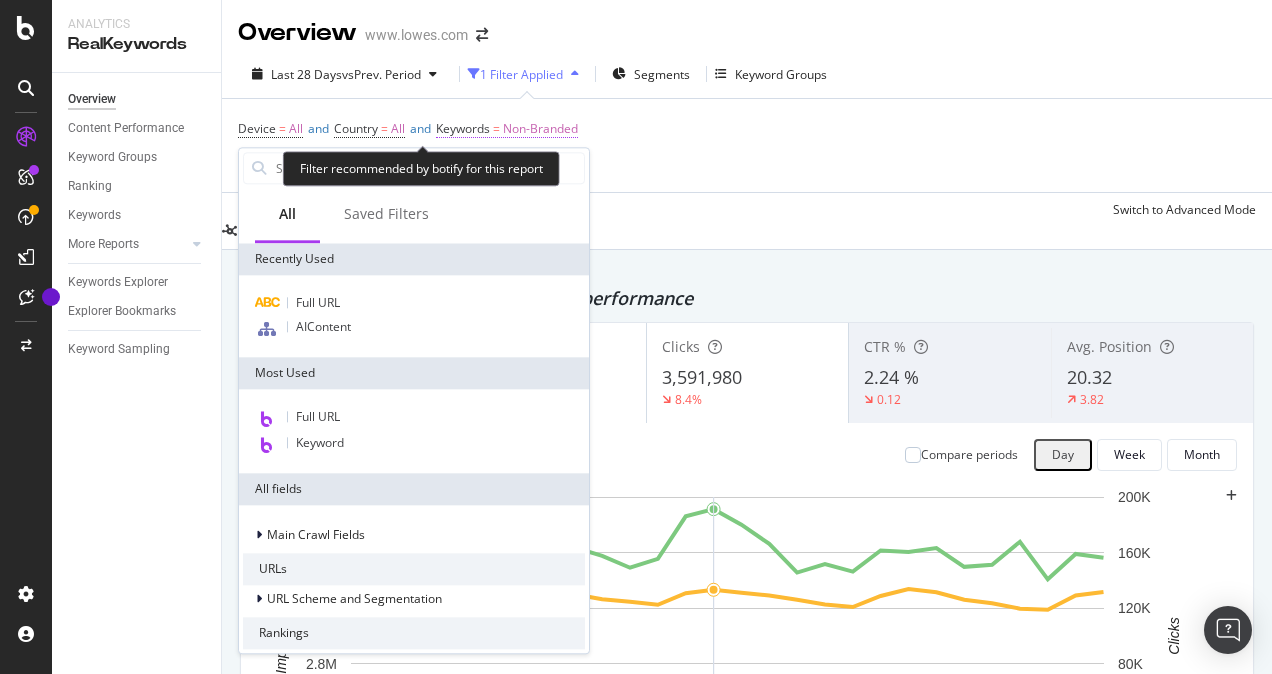 click on "Non-Branded" at bounding box center [540, 129] 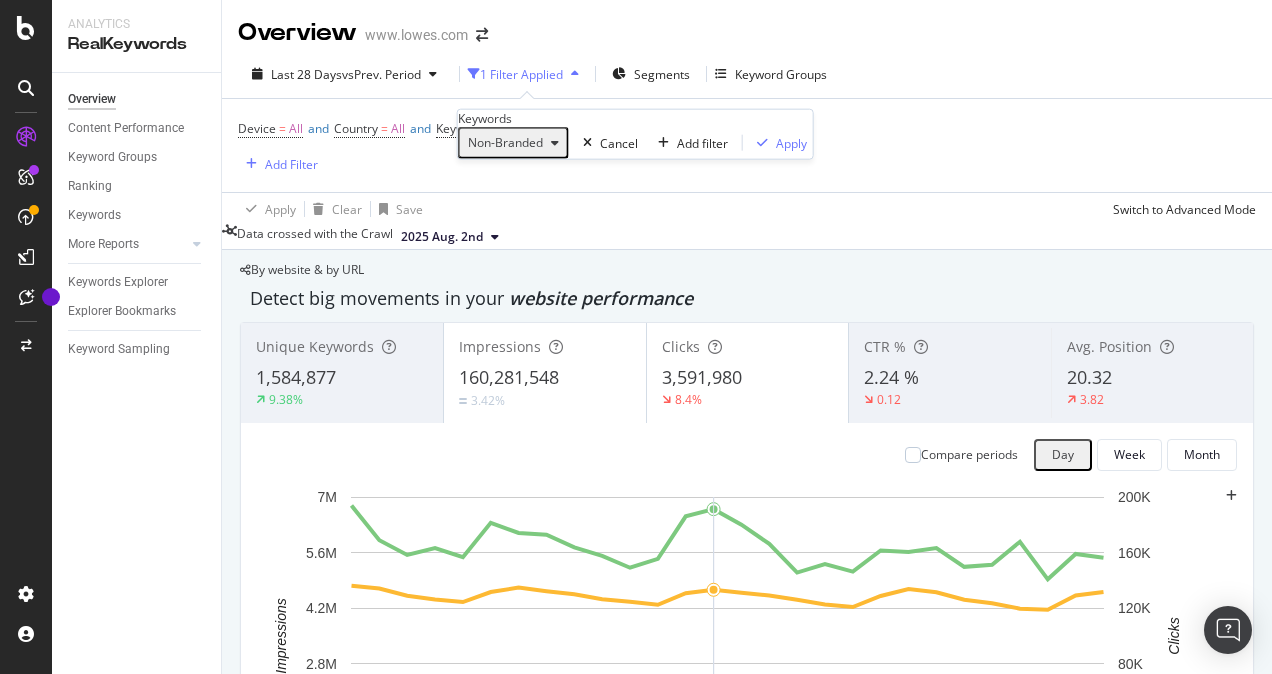 click on "Non-Branded" at bounding box center [501, 142] 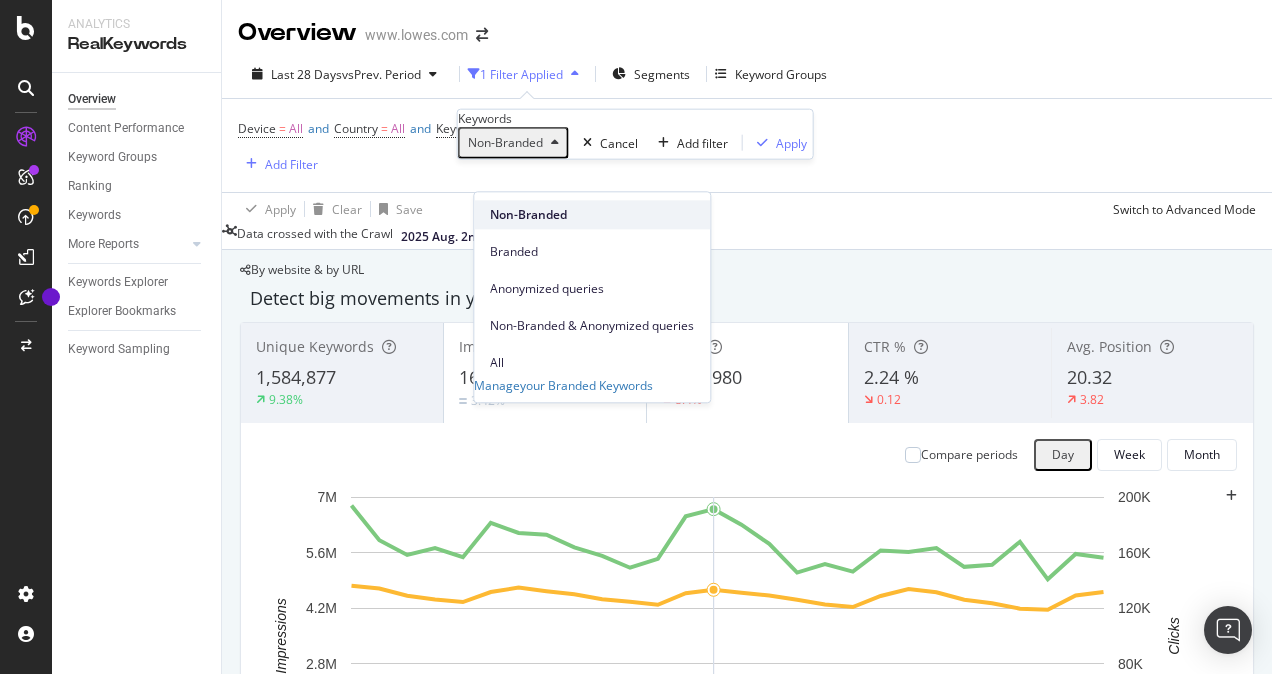 click on "Non-Branded" at bounding box center (592, 214) 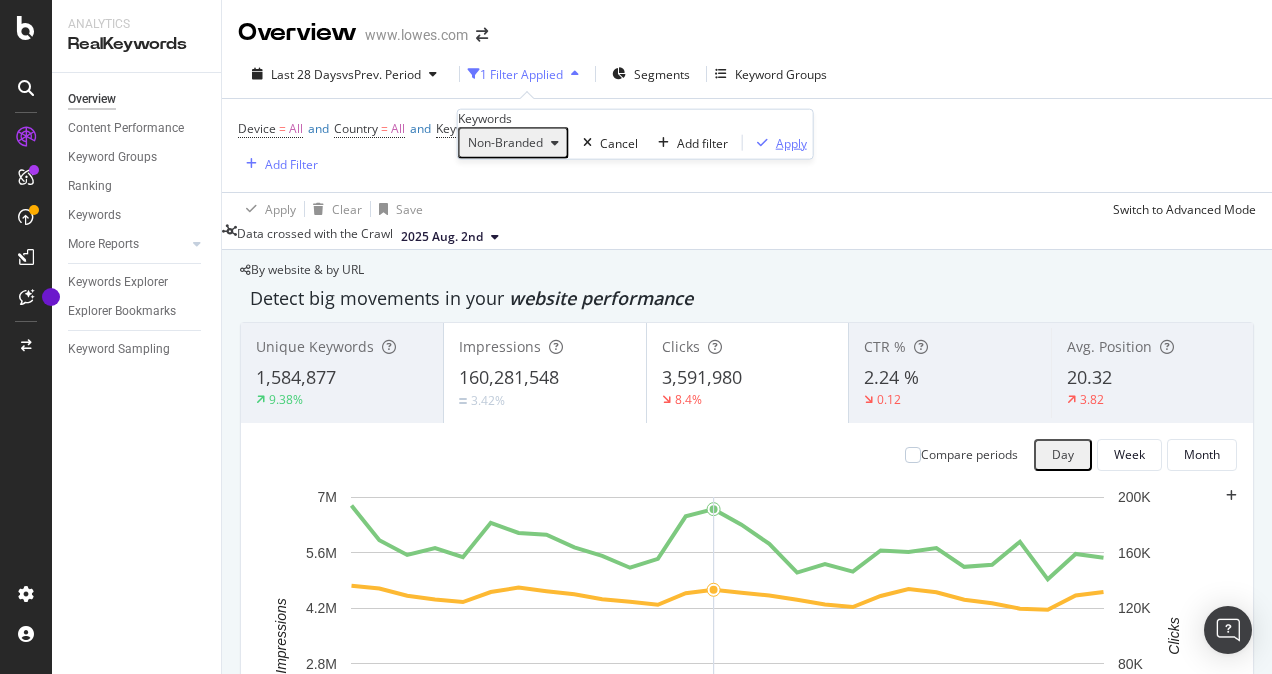 click on "Apply" at bounding box center [791, 142] 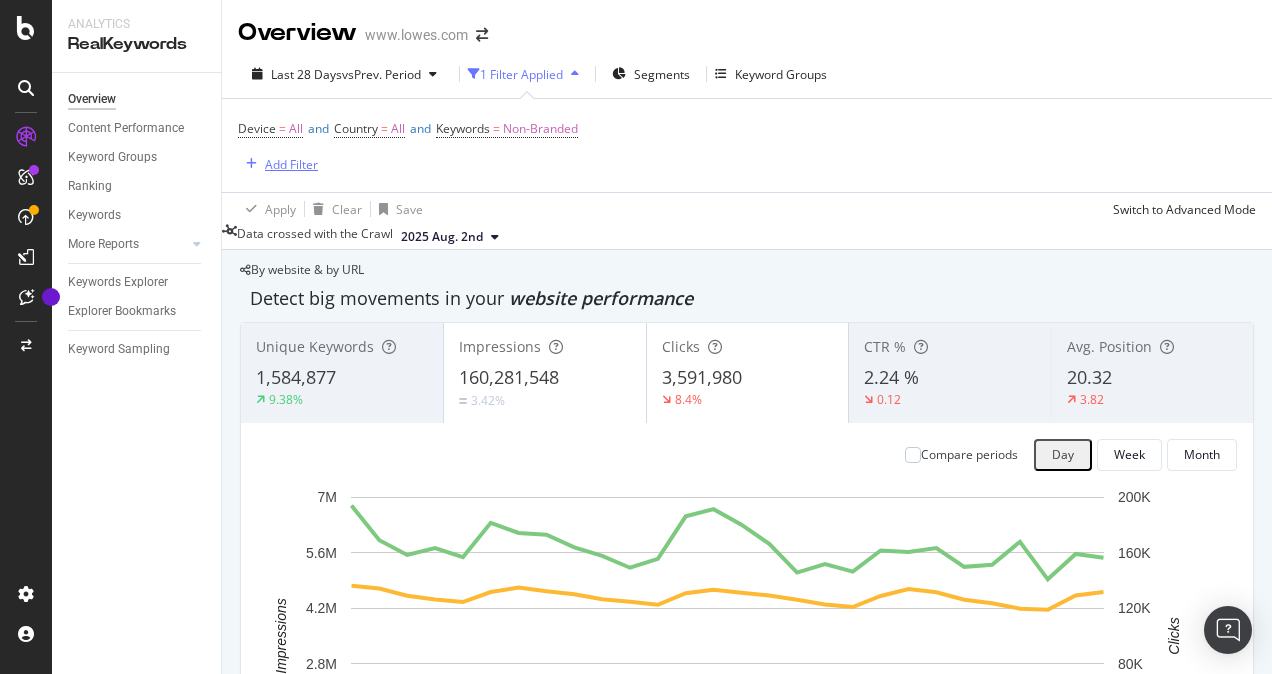 click on "Add Filter" at bounding box center [291, 164] 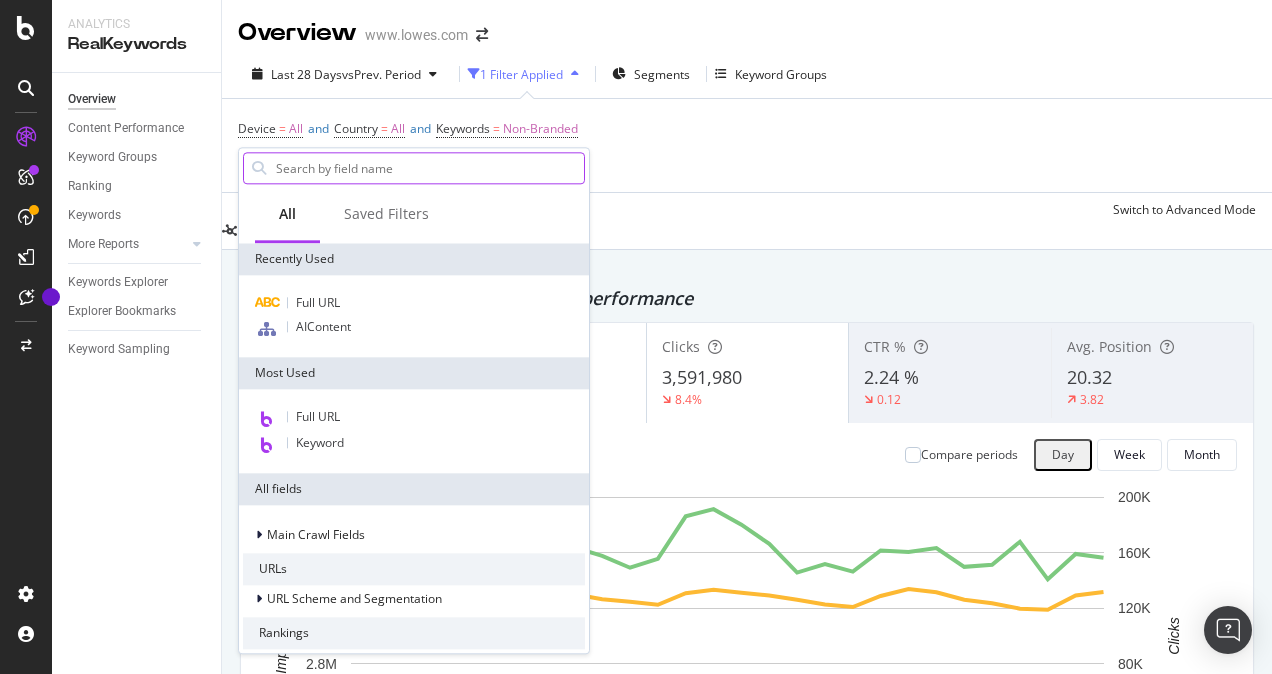 click at bounding box center (429, 168) 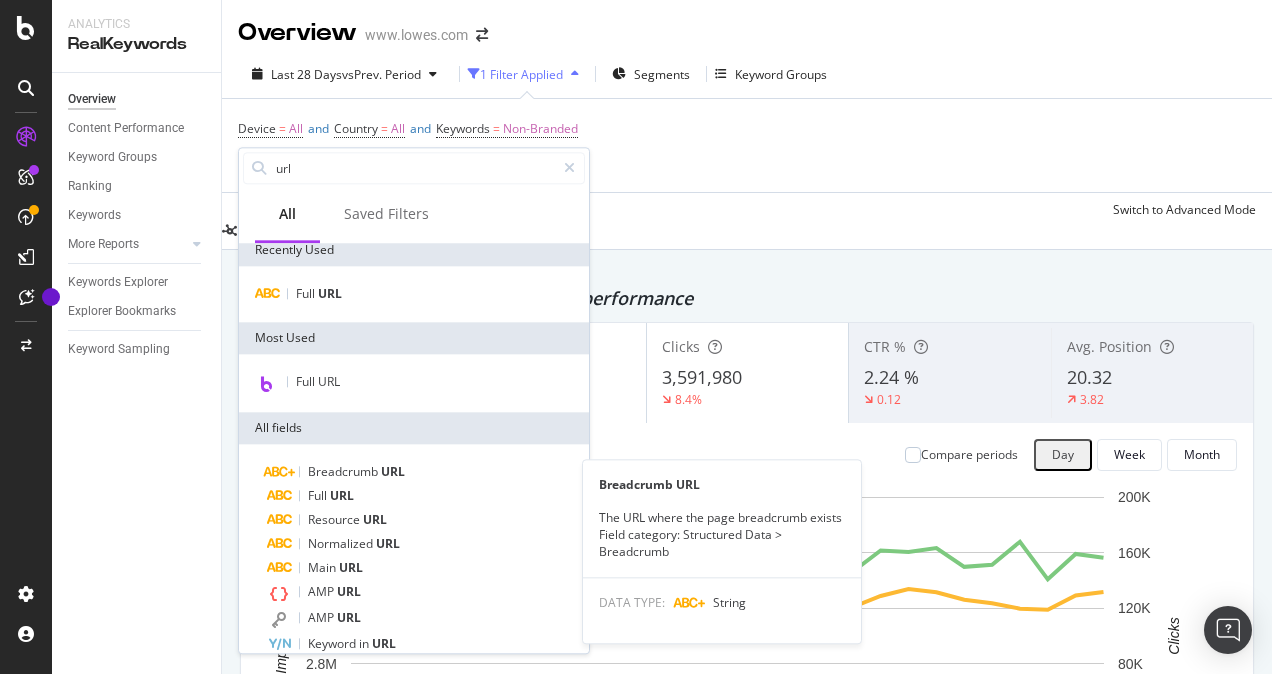 scroll, scrollTop: 0, scrollLeft: 0, axis: both 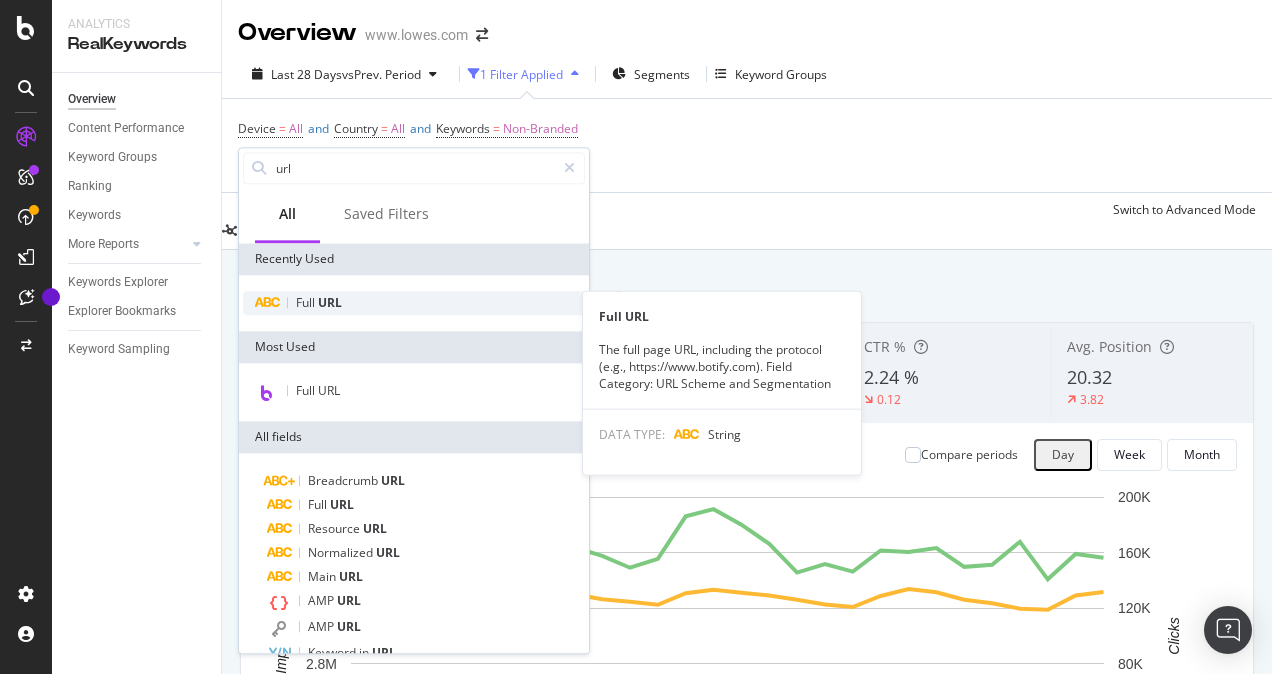 type on "url" 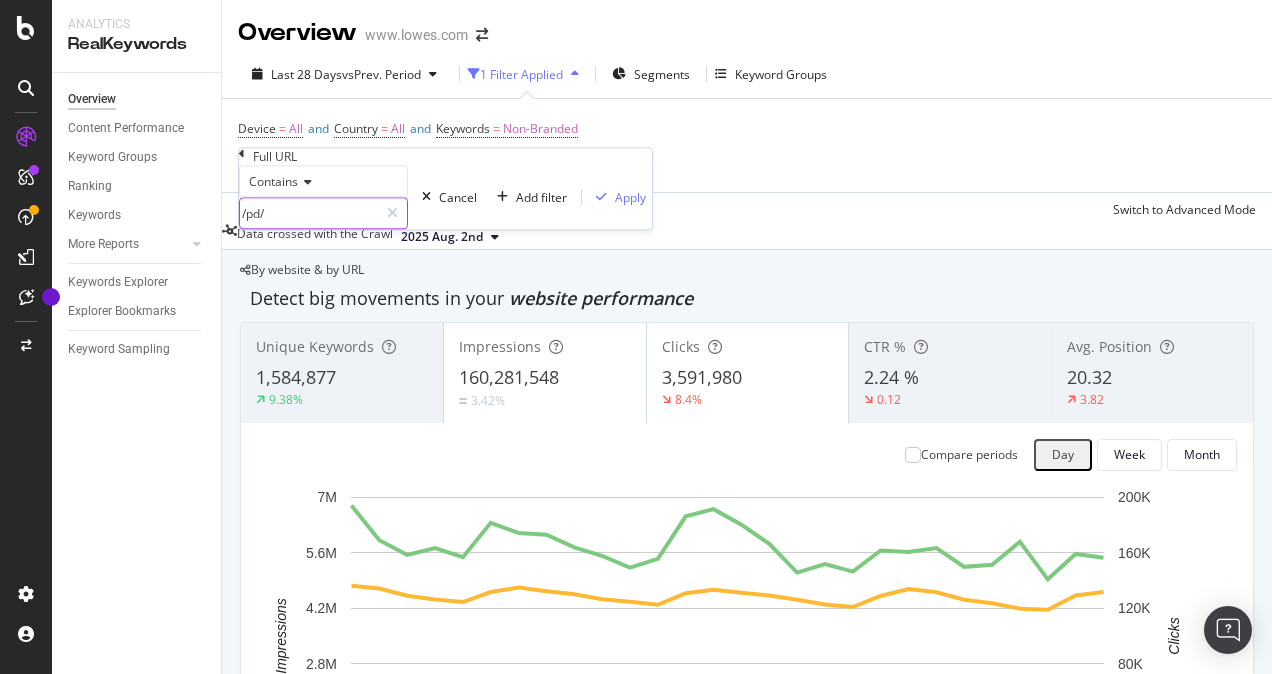 click on "/pd/" at bounding box center (309, 213) 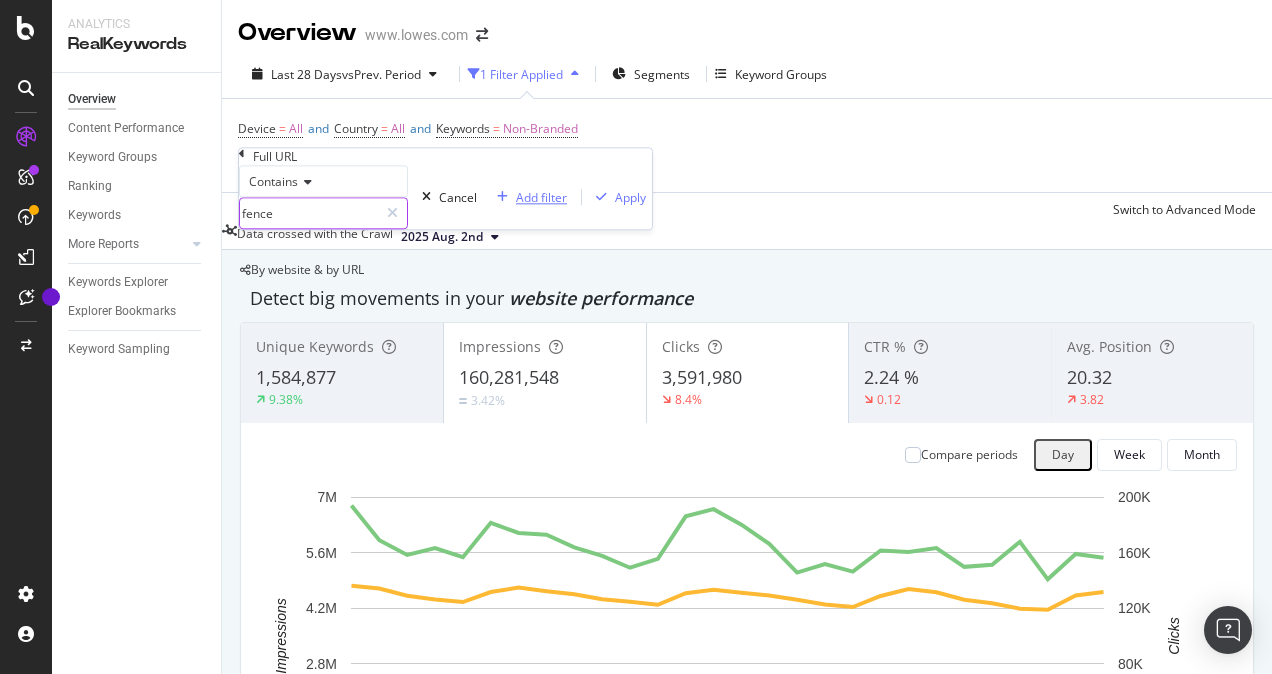 type on "fence" 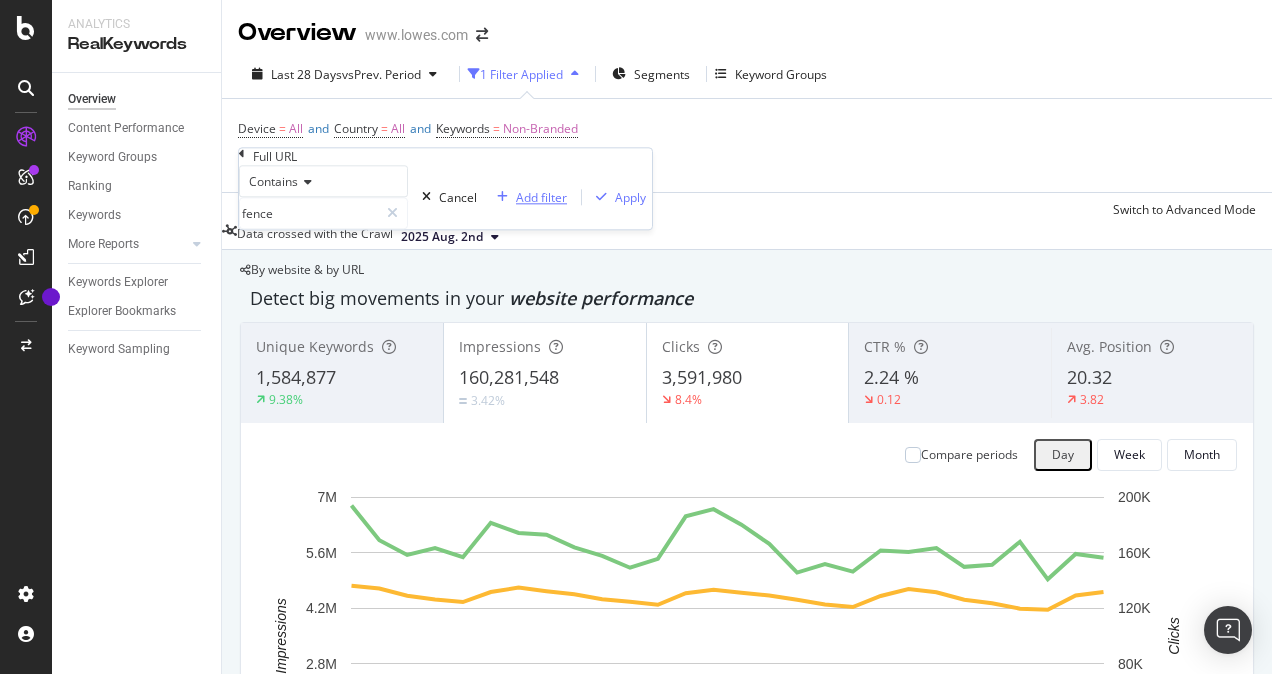 click on "Add filter" at bounding box center (541, 197) 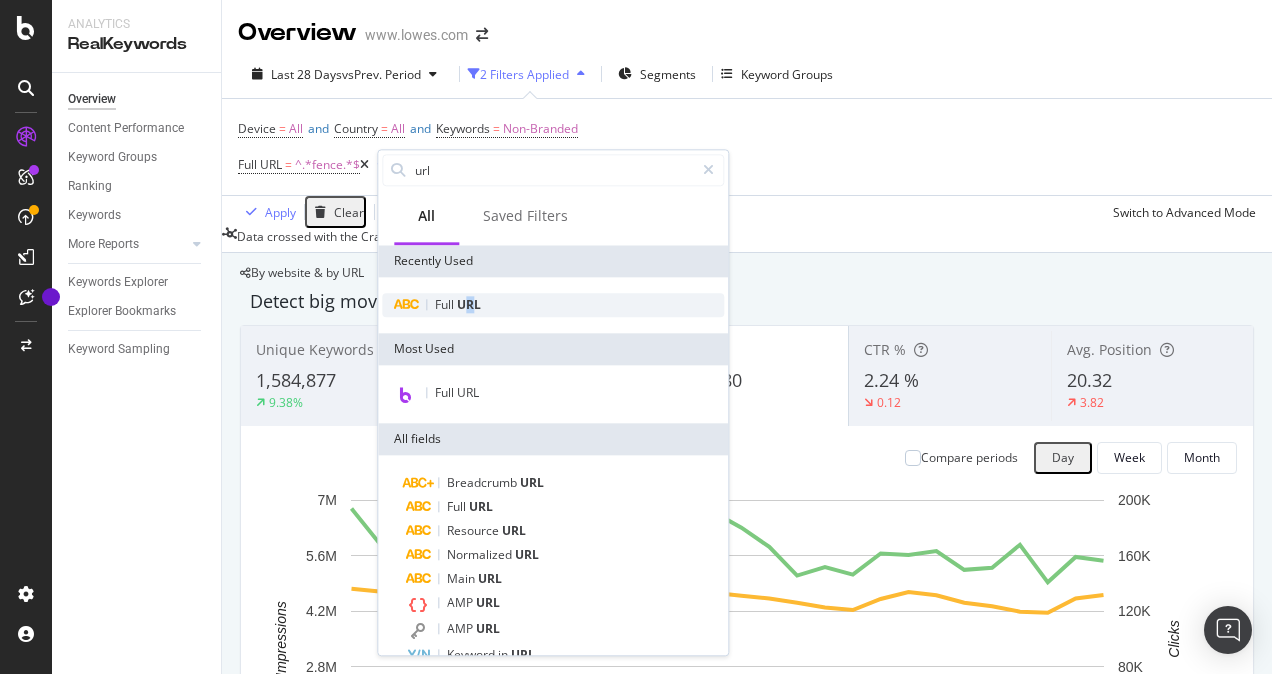click on "URL" at bounding box center (469, 304) 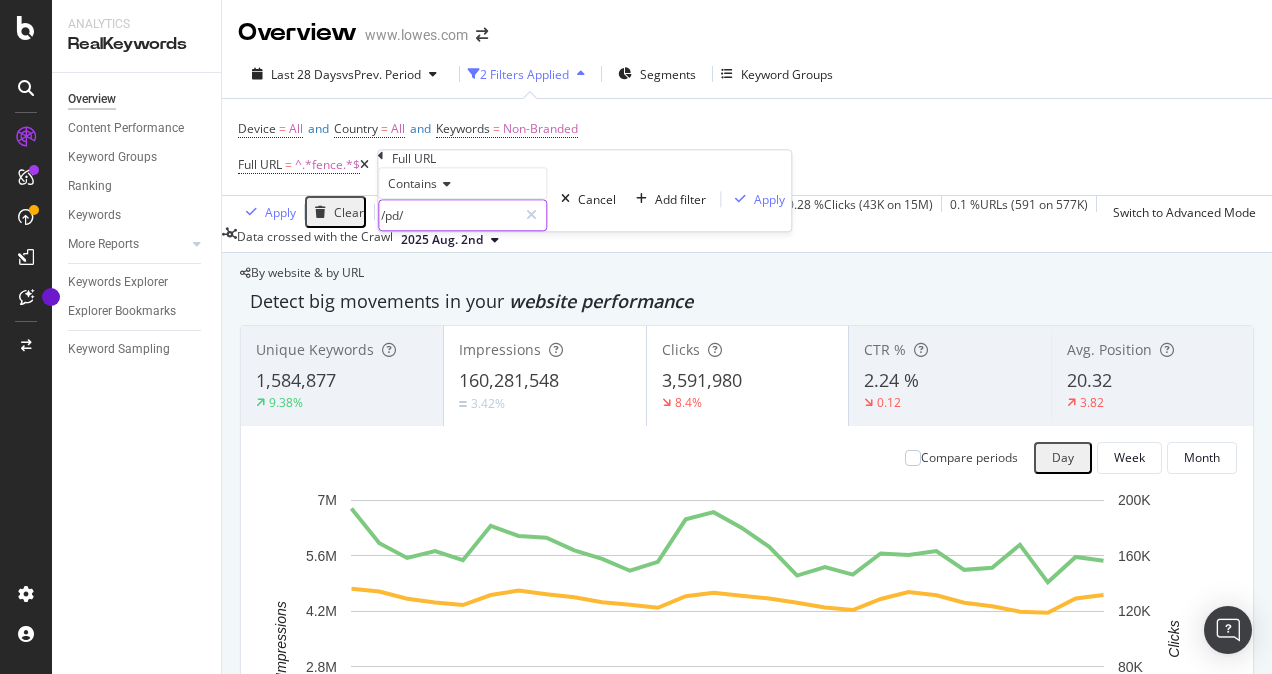 click on "/pd/" at bounding box center [448, 215] 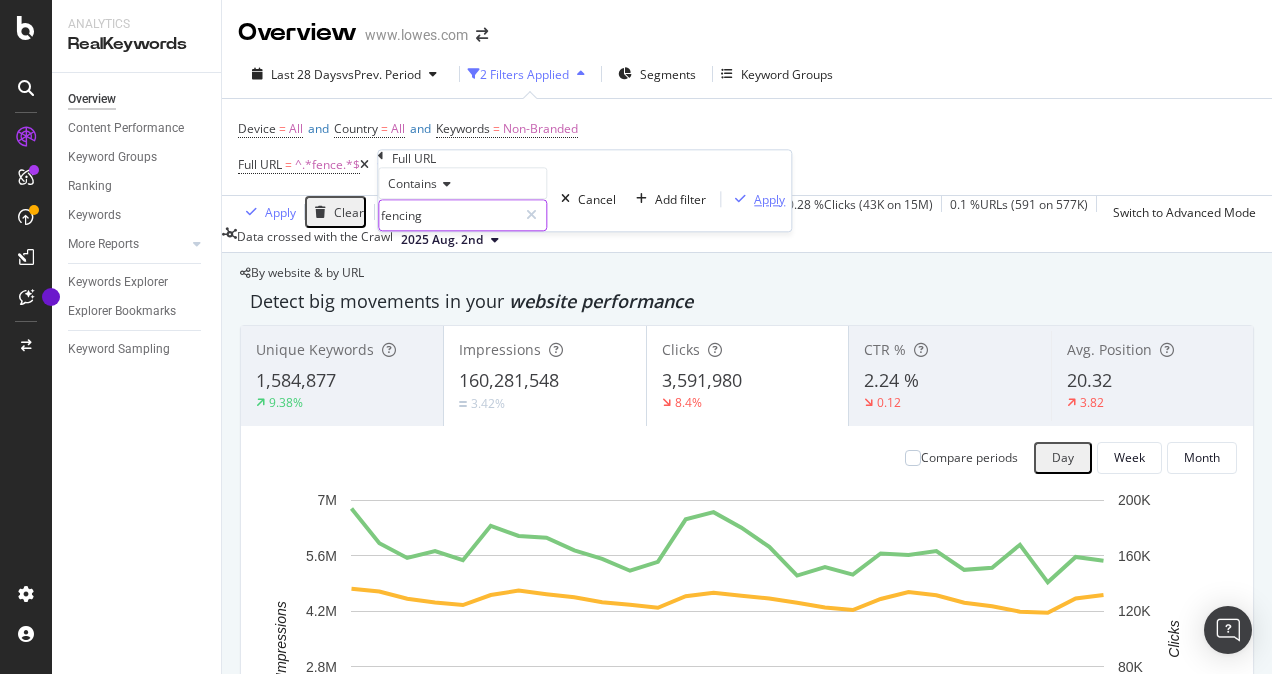 type on "fencing" 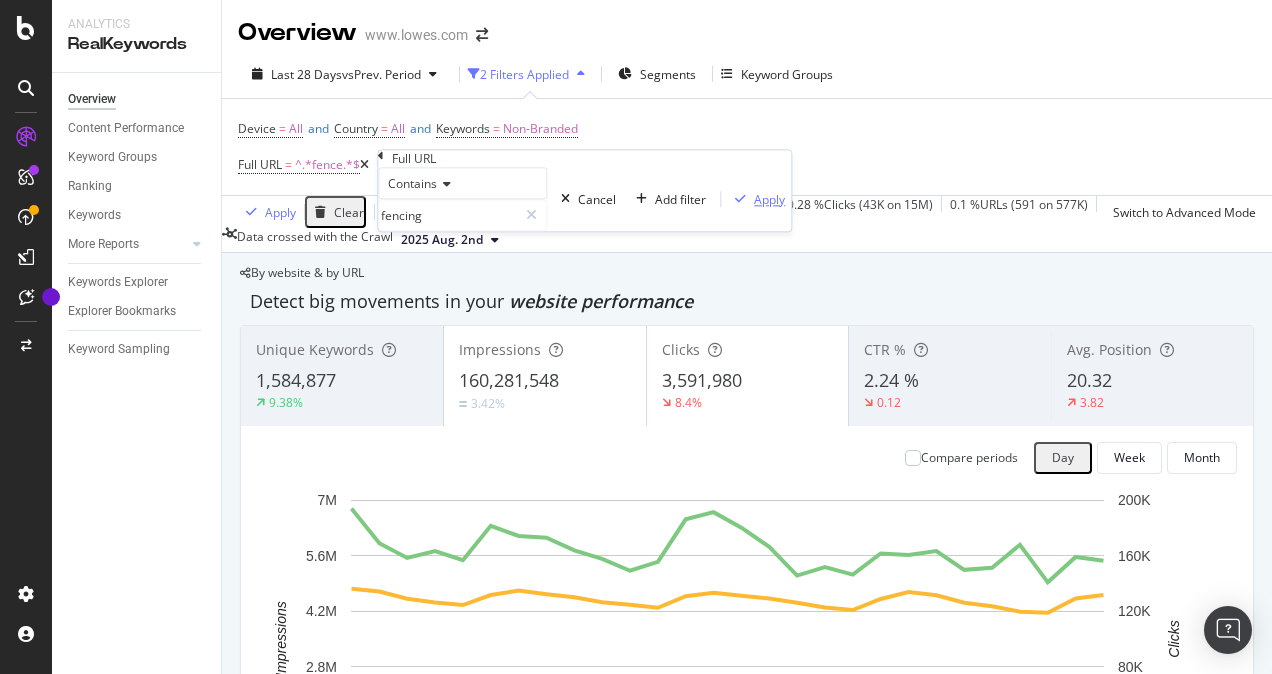 click on "Apply" at bounding box center (769, 199) 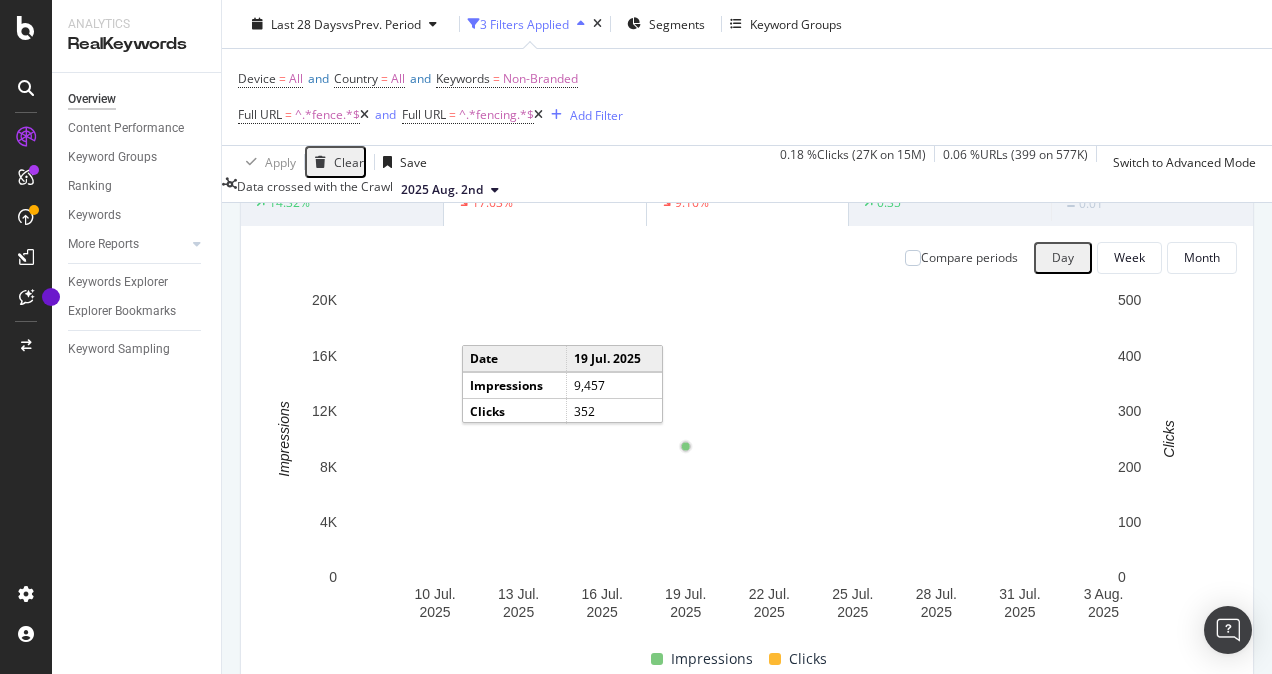 scroll, scrollTop: 0, scrollLeft: 0, axis: both 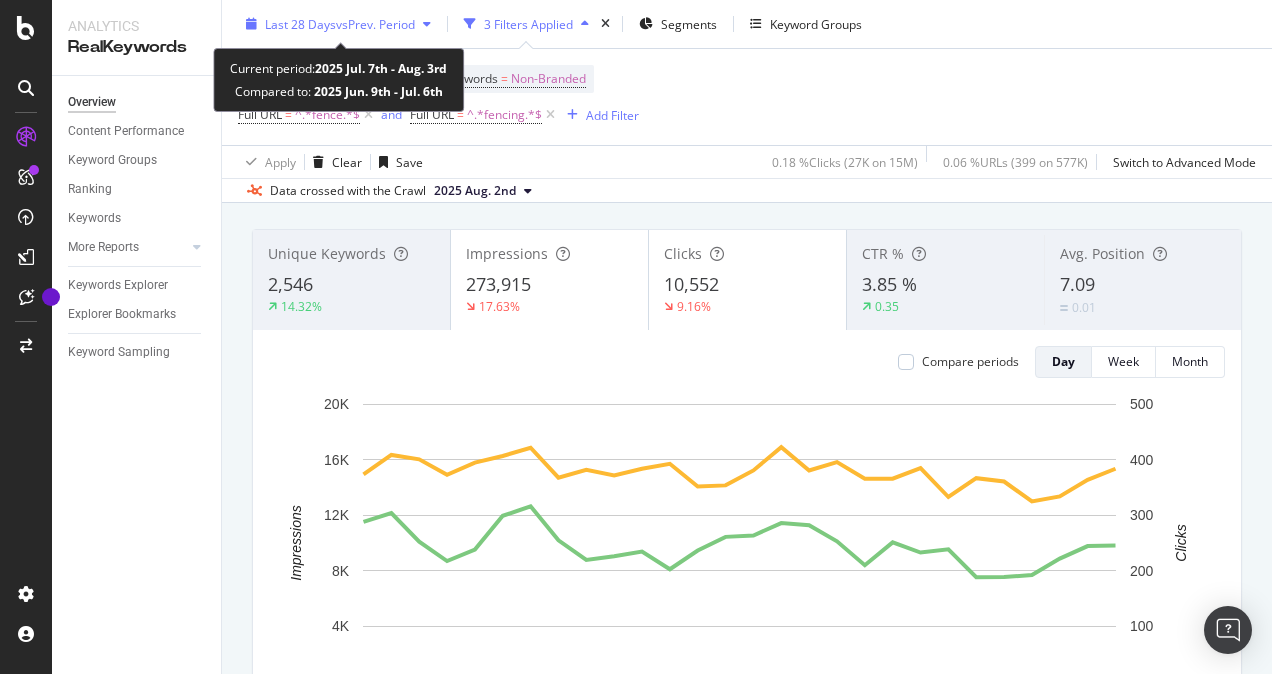 click on "vs  Prev. Period" at bounding box center (375, 23) 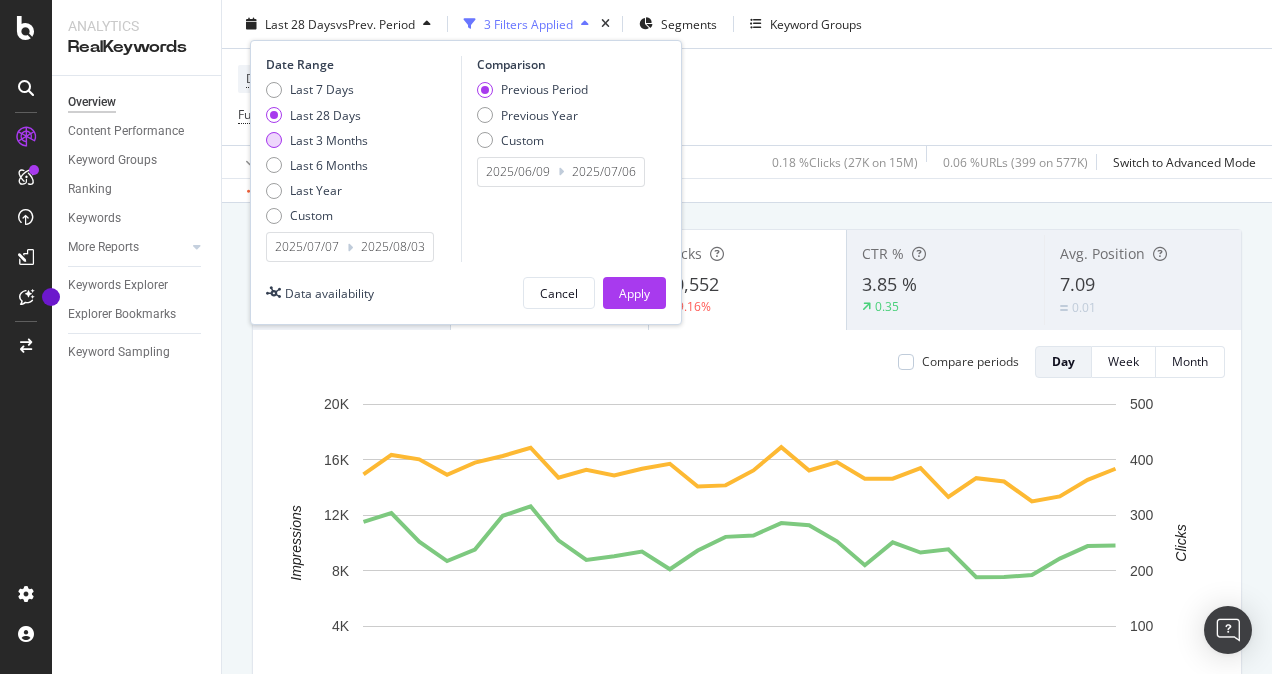 click on "Last 3 Months" at bounding box center (329, 139) 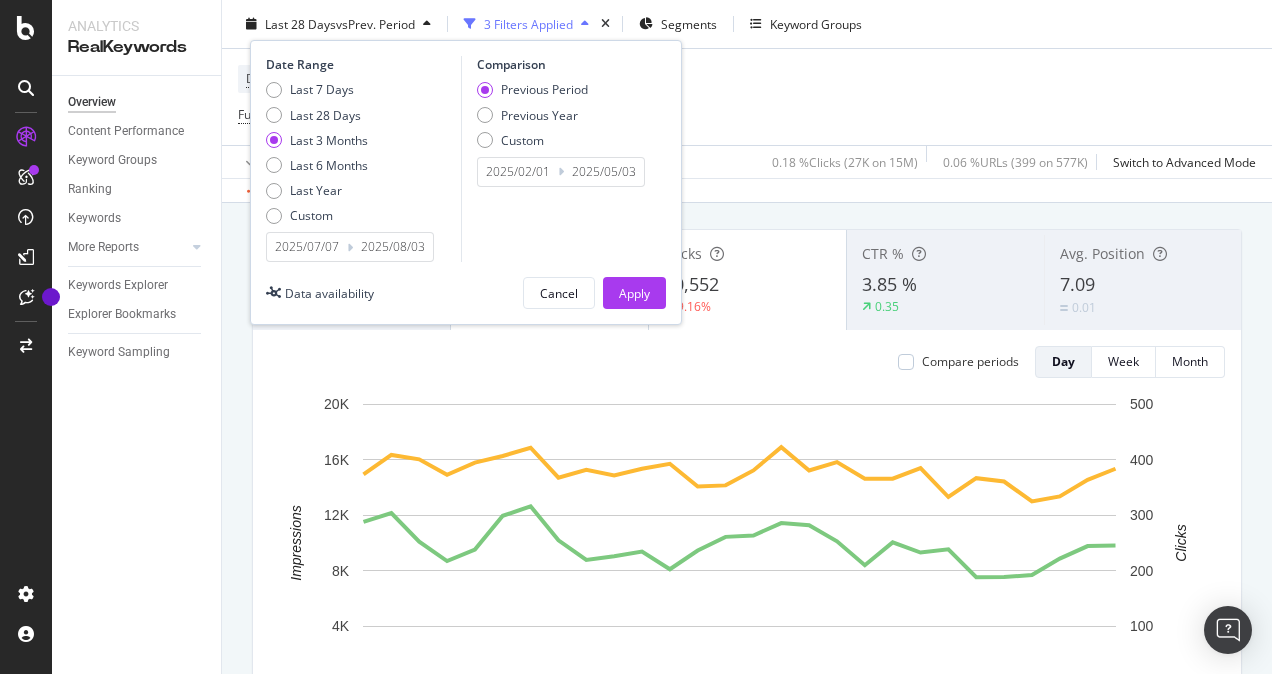 type on "2025/05/04" 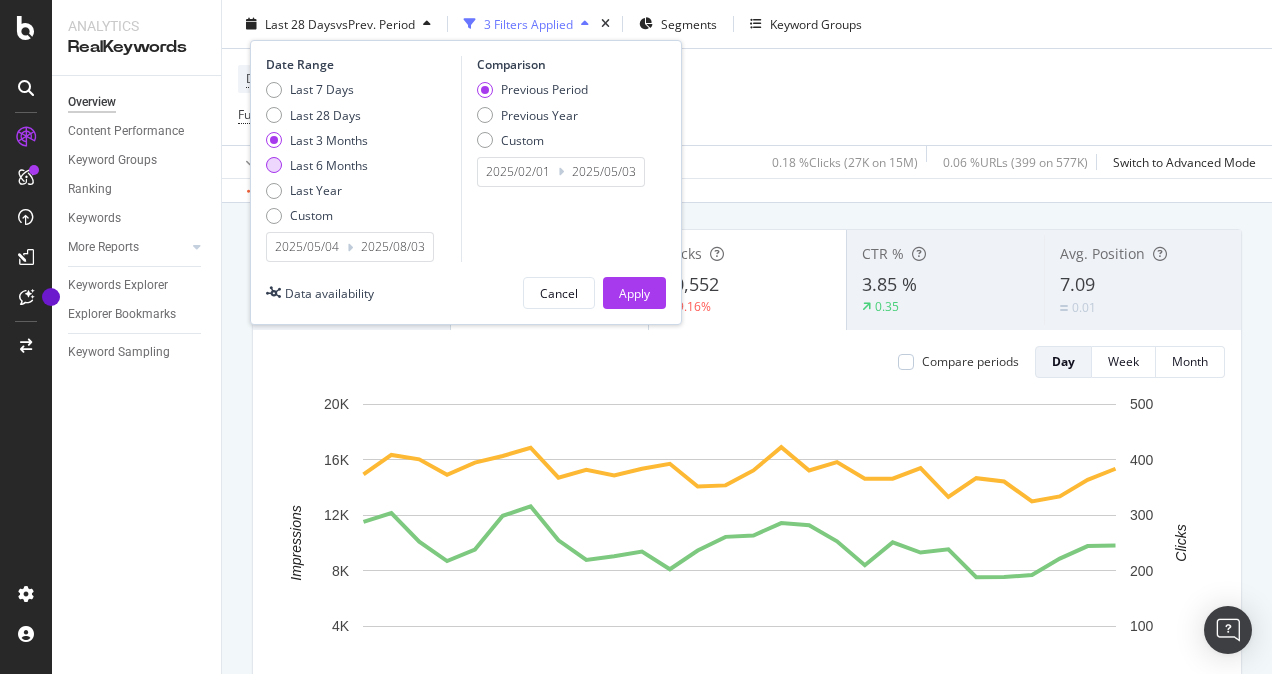 click on "Last 6 Months" at bounding box center (329, 165) 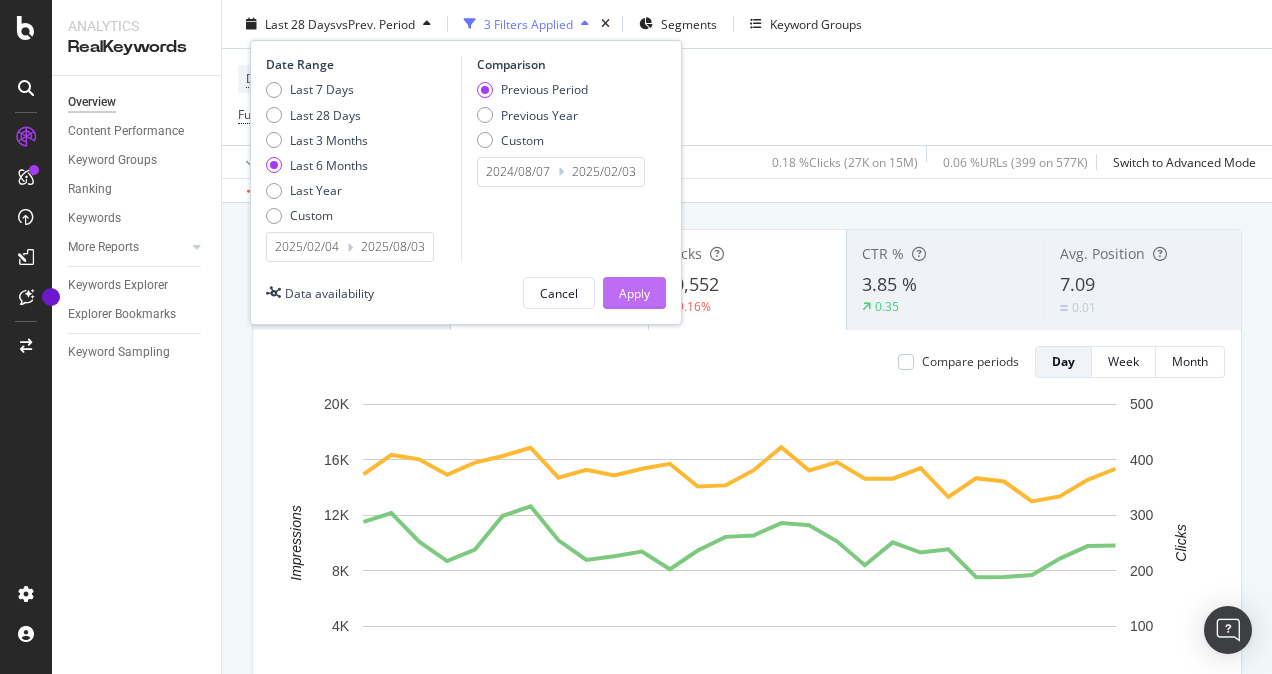 click on "Apply" at bounding box center (634, 292) 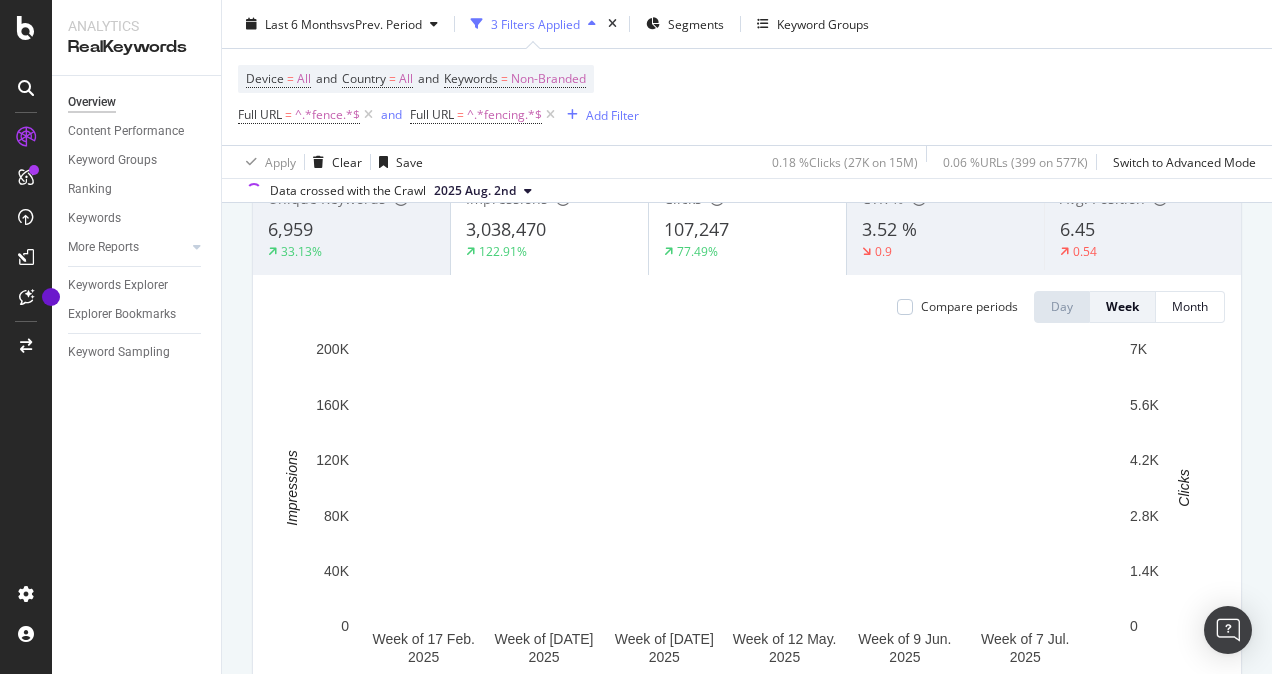 scroll, scrollTop: 200, scrollLeft: 0, axis: vertical 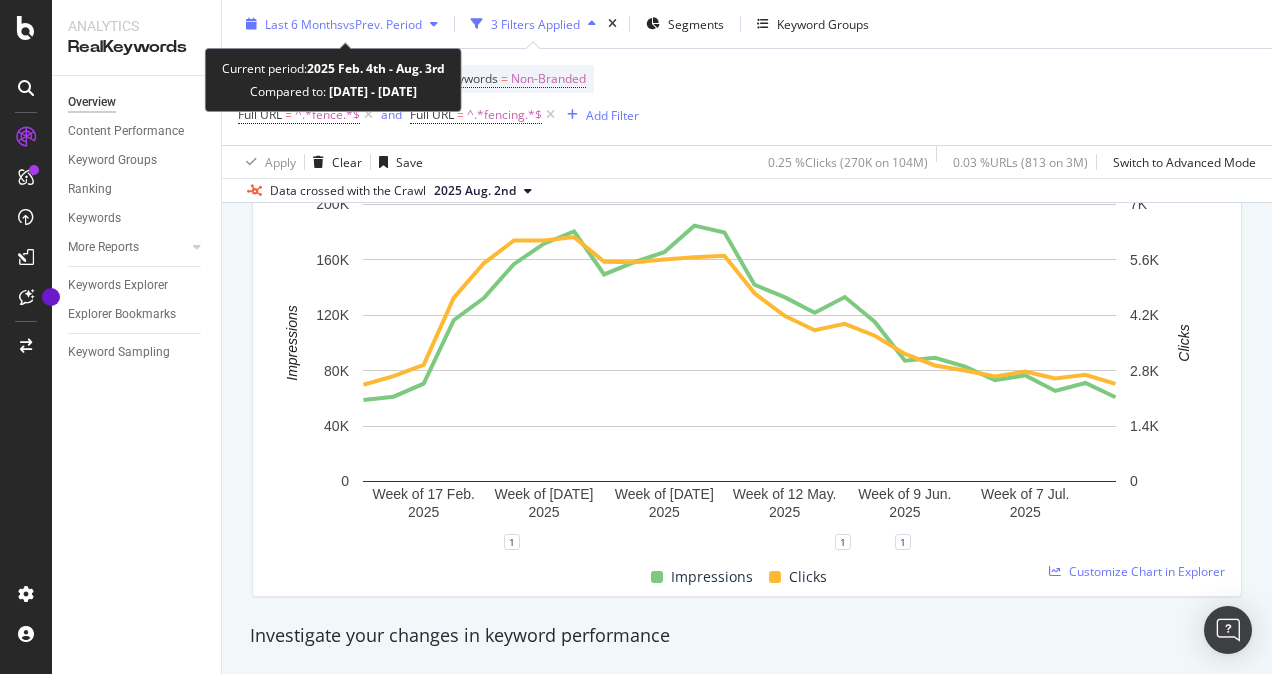 click on "Last 6 Months" at bounding box center [304, 23] 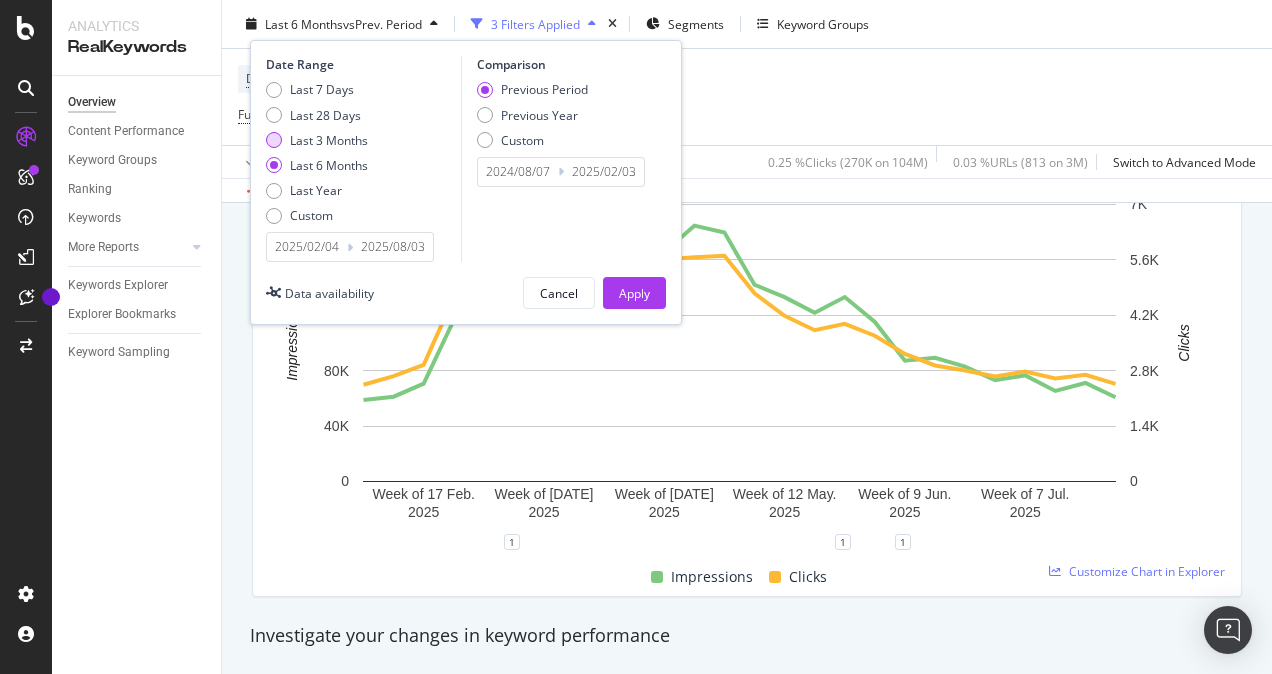 click on "Last 3 Months" at bounding box center [329, 139] 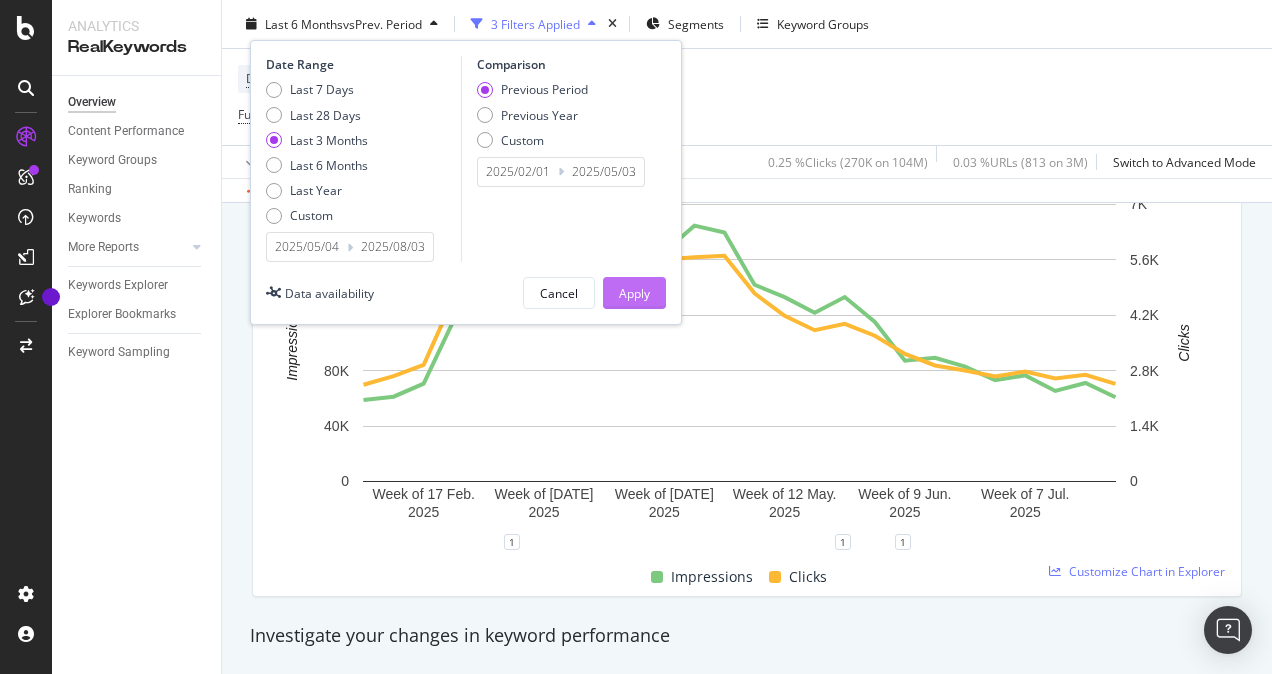 click on "Apply" at bounding box center [634, 293] 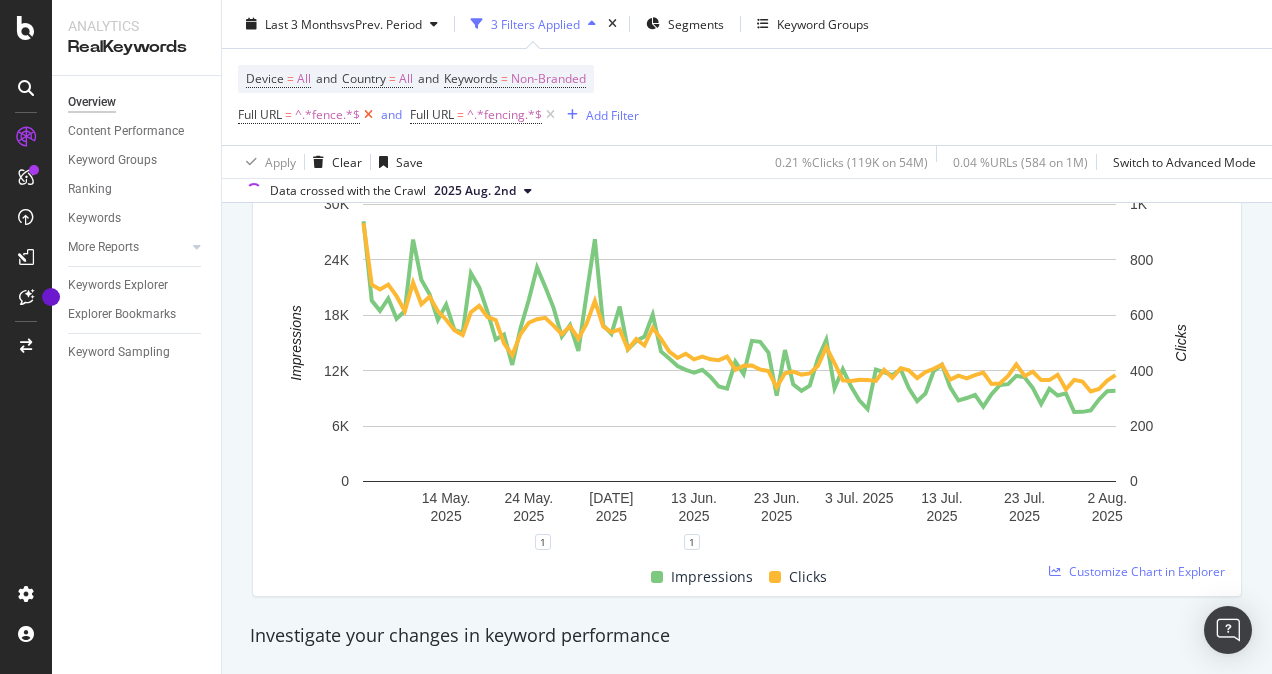 drag, startPoint x: 370, startPoint y: 110, endPoint x: 378, endPoint y: 160, distance: 50.635956 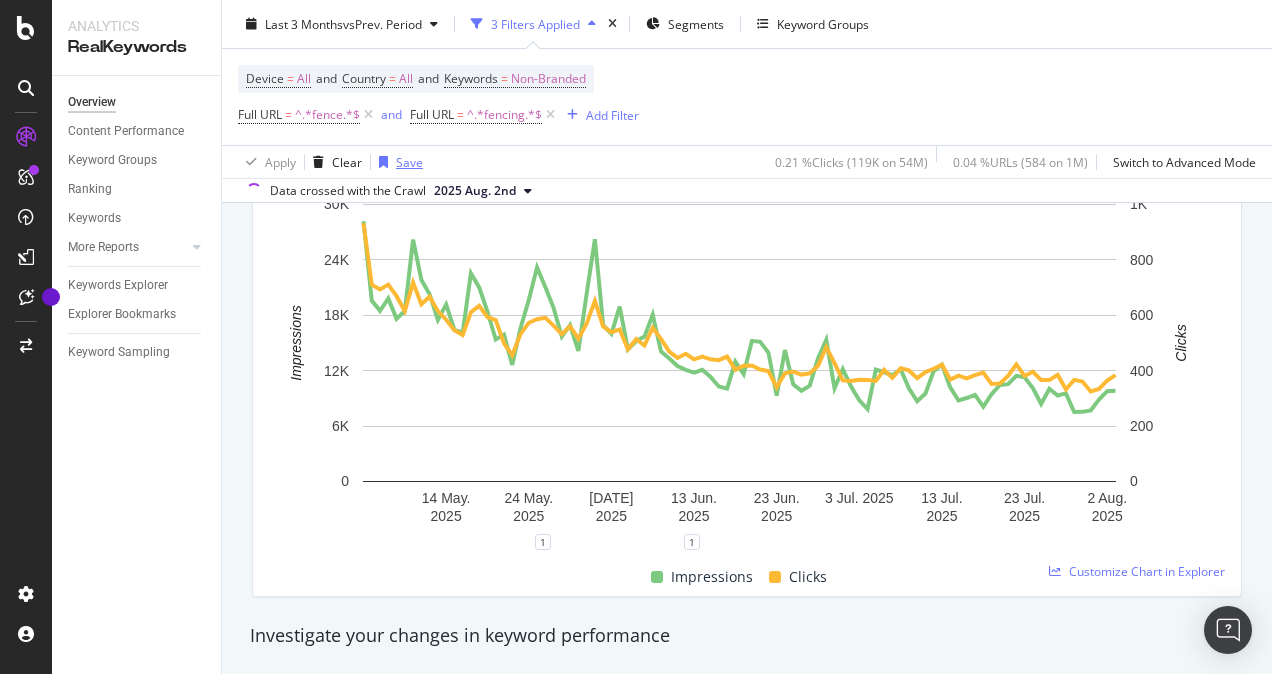 click at bounding box center [368, 115] 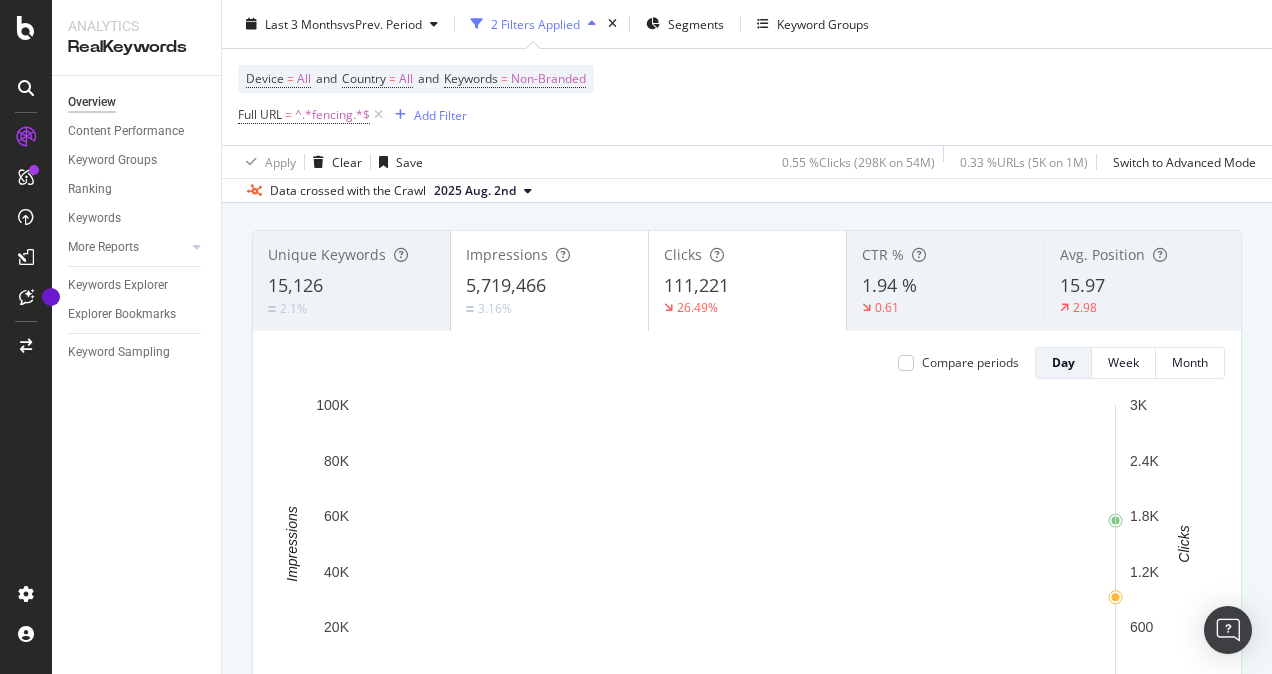 scroll, scrollTop: 0, scrollLeft: 0, axis: both 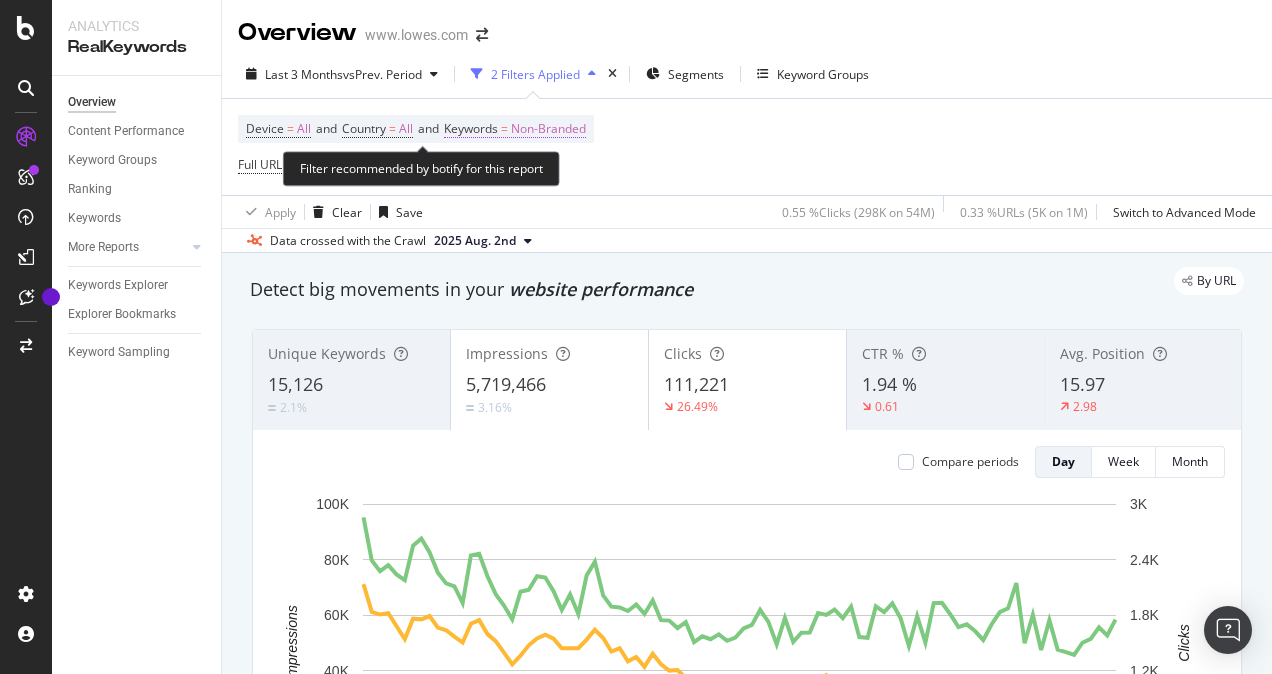 click on "Non-Branded" at bounding box center (548, 129) 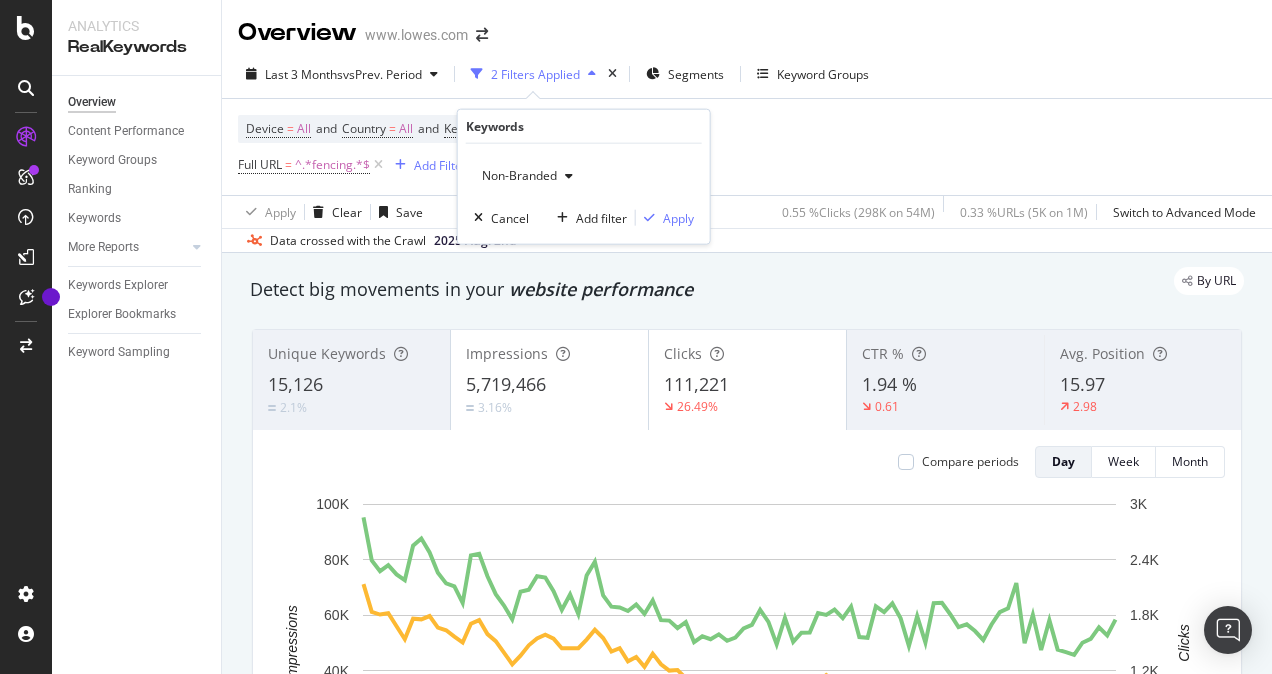 click on "Non-Branded" at bounding box center (527, 176) 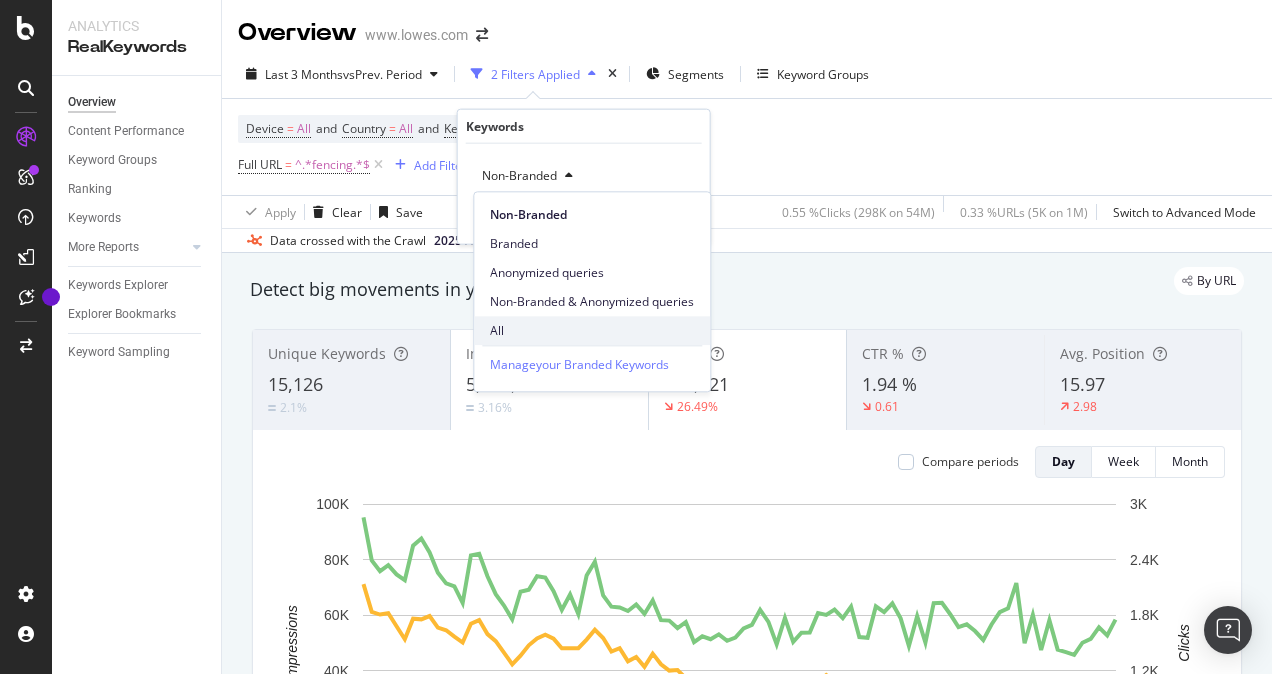 click on "All" at bounding box center [592, 330] 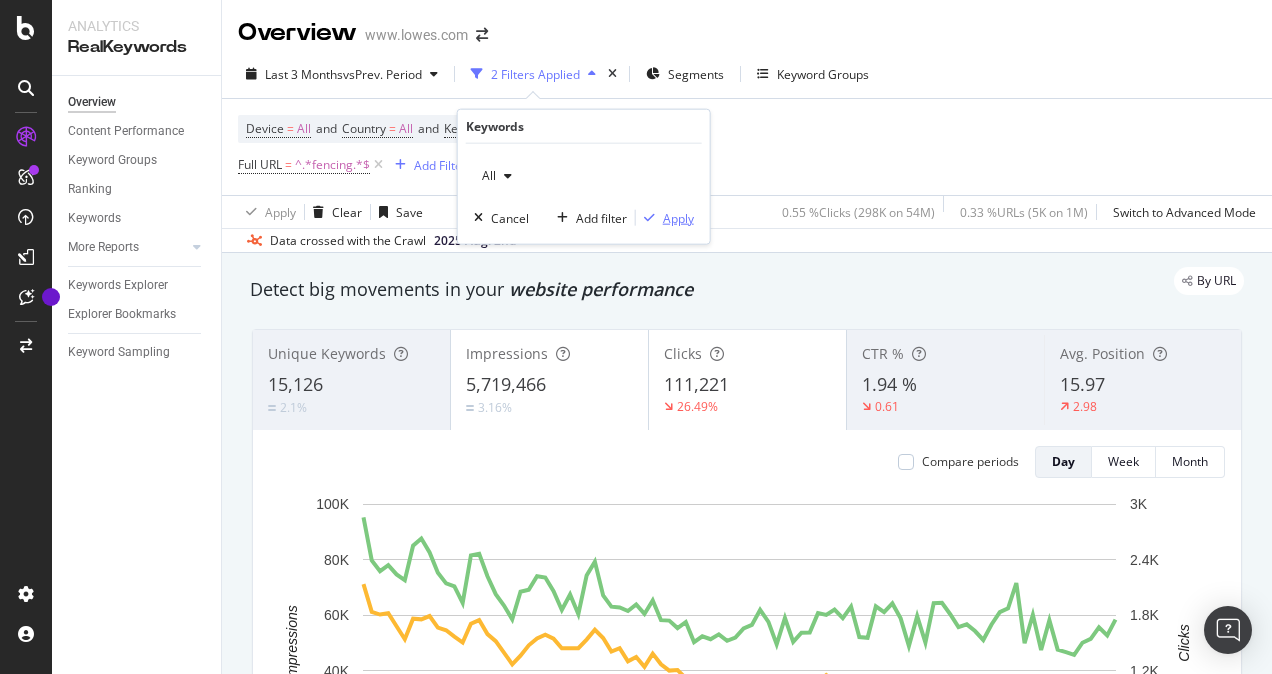 click on "Apply" at bounding box center (678, 217) 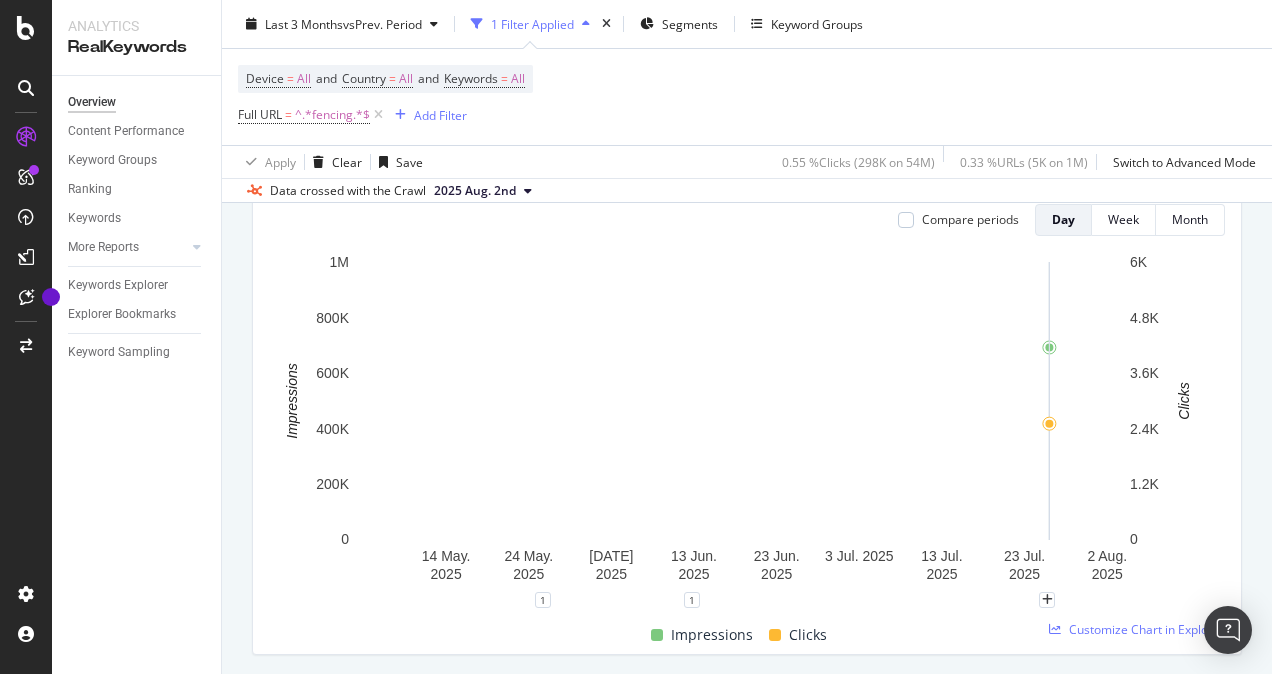 scroll, scrollTop: 200, scrollLeft: 0, axis: vertical 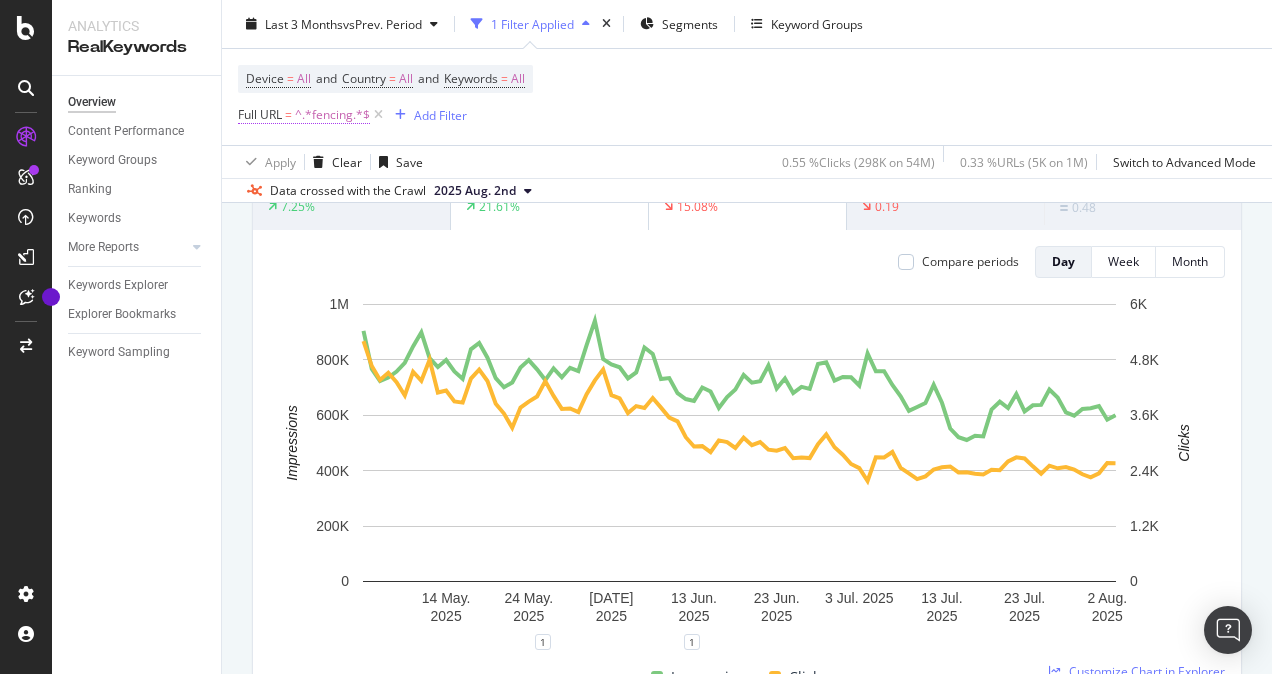 click on "^.*fencing.*$" at bounding box center (332, 115) 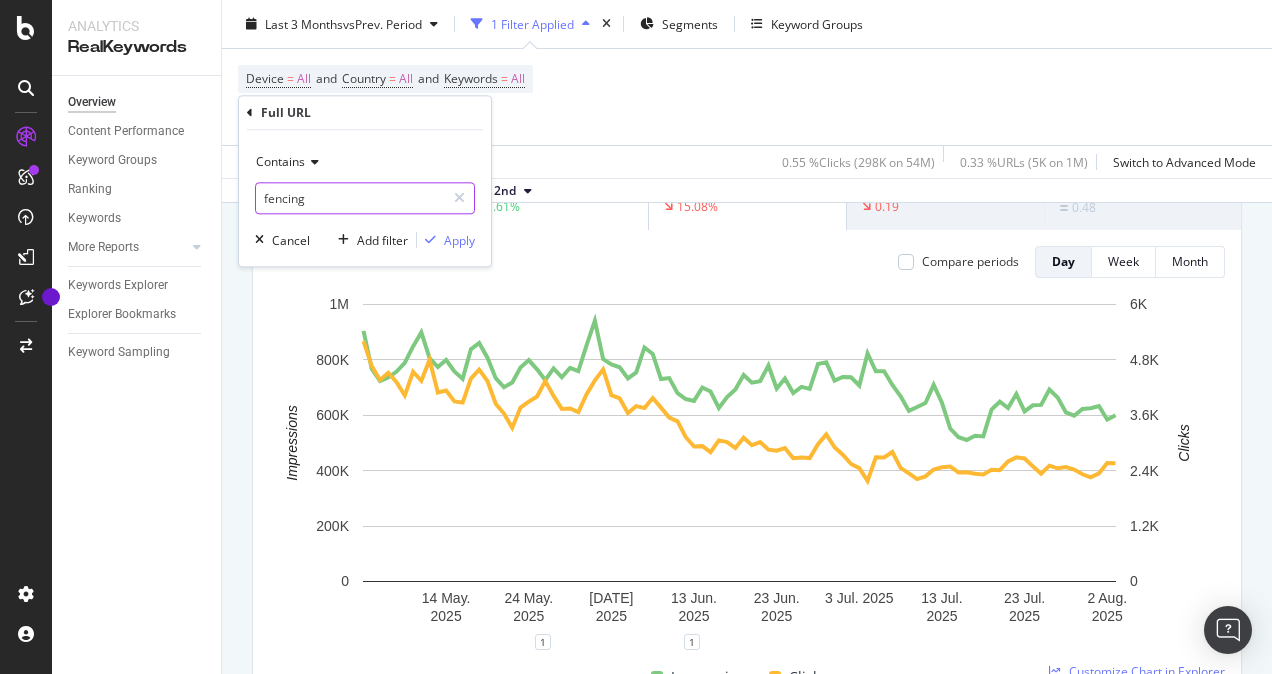 click on "fencing" at bounding box center [350, 198] 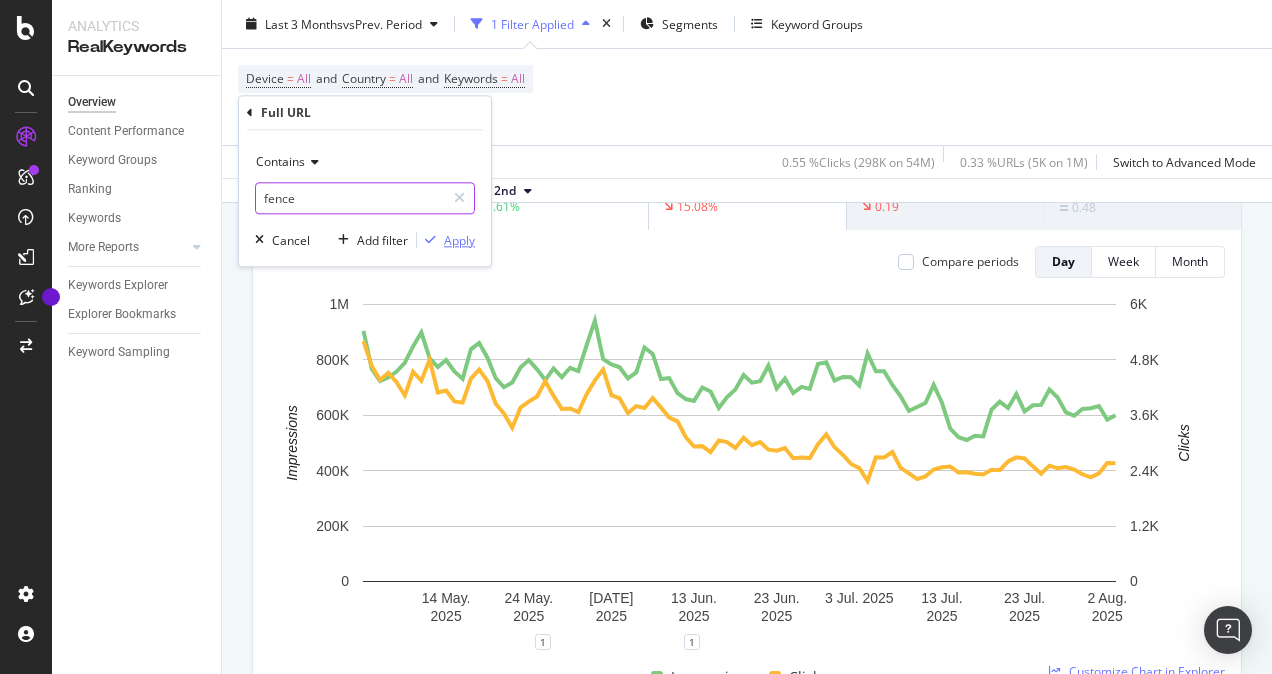 type on "fence" 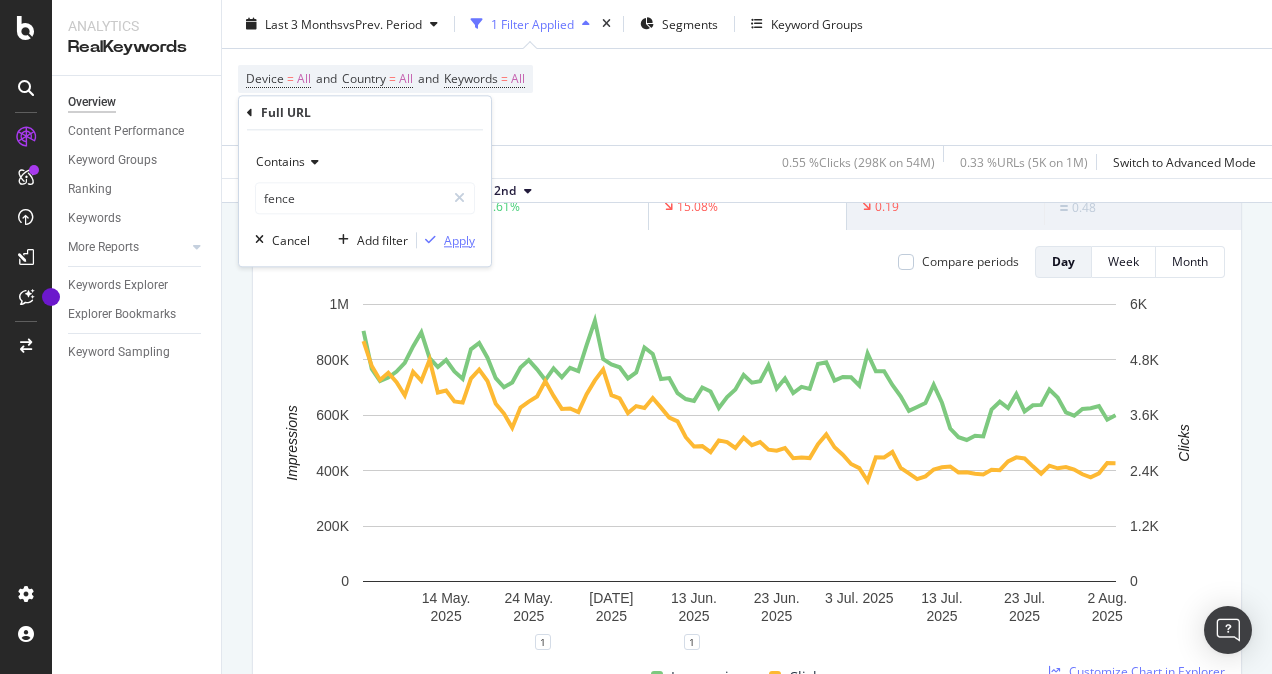 click on "Apply" at bounding box center (459, 240) 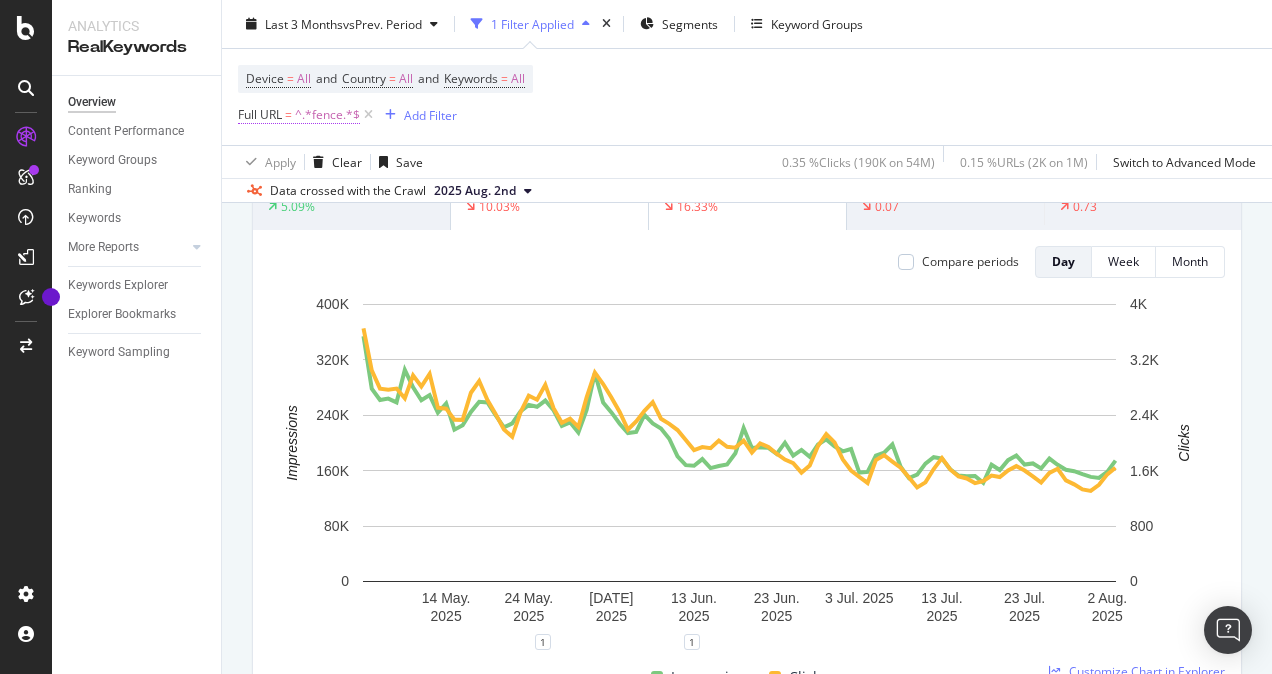 click on "^.*fence.*$" at bounding box center [327, 115] 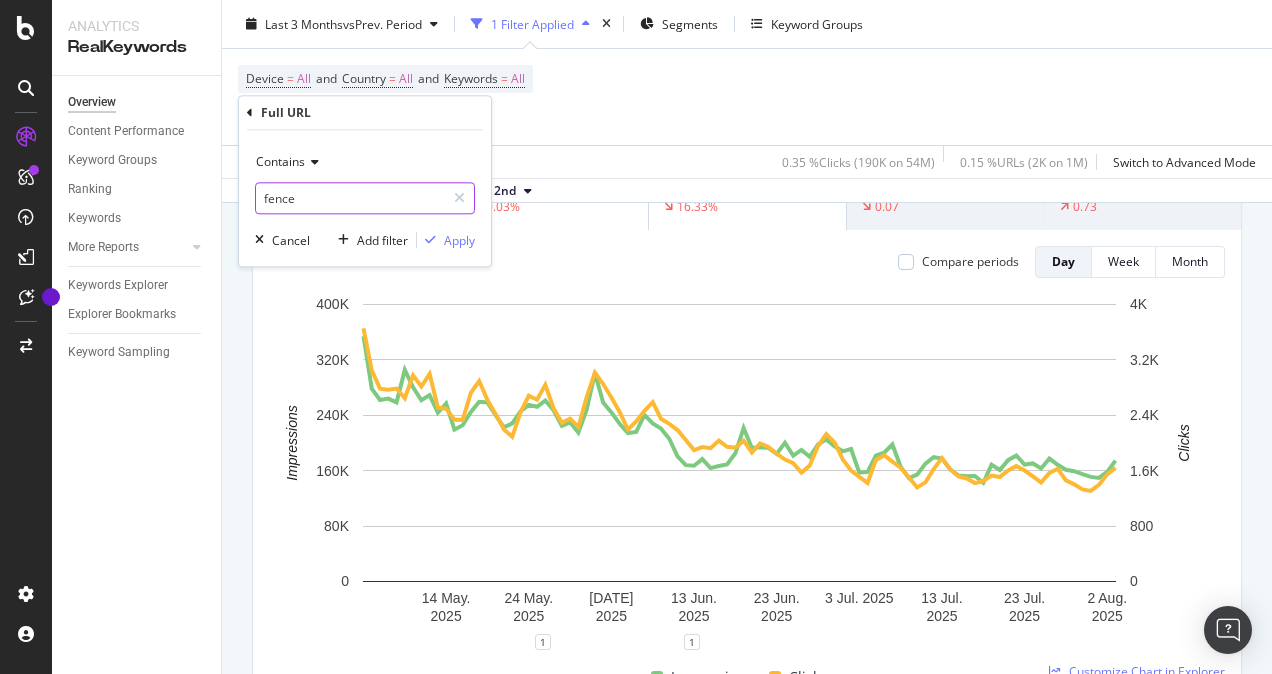 click on "fence" at bounding box center [350, 198] 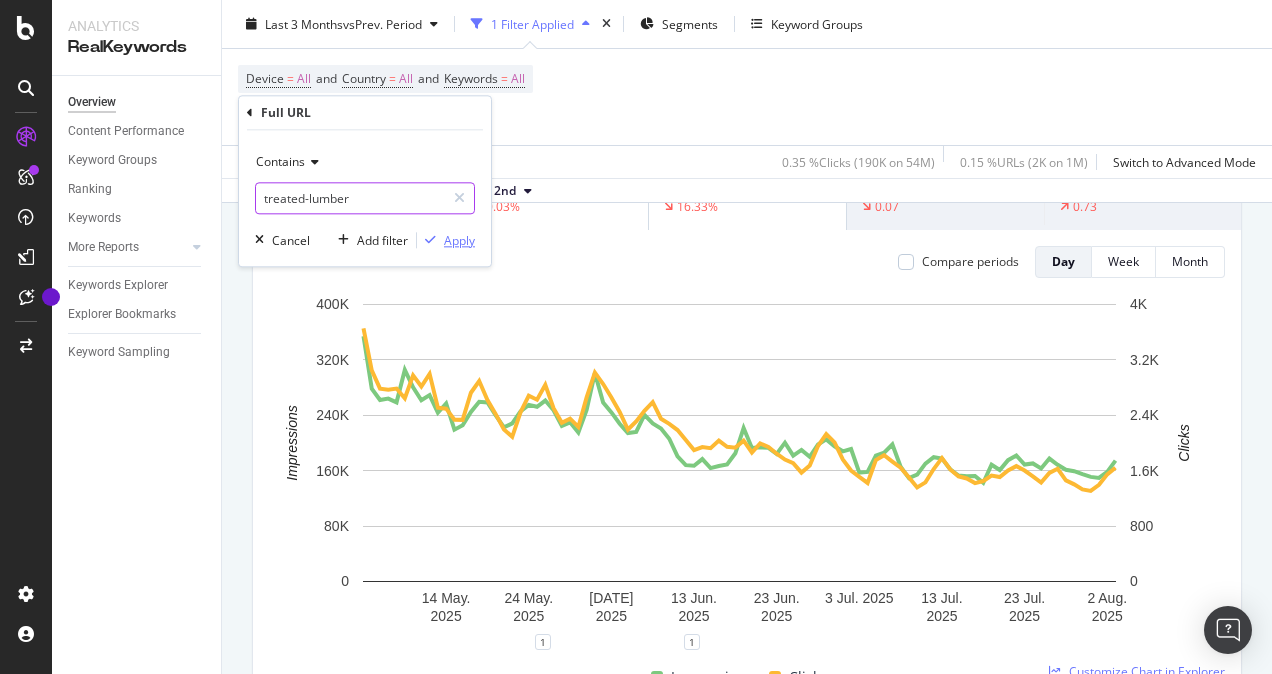 type on "treated-lumber" 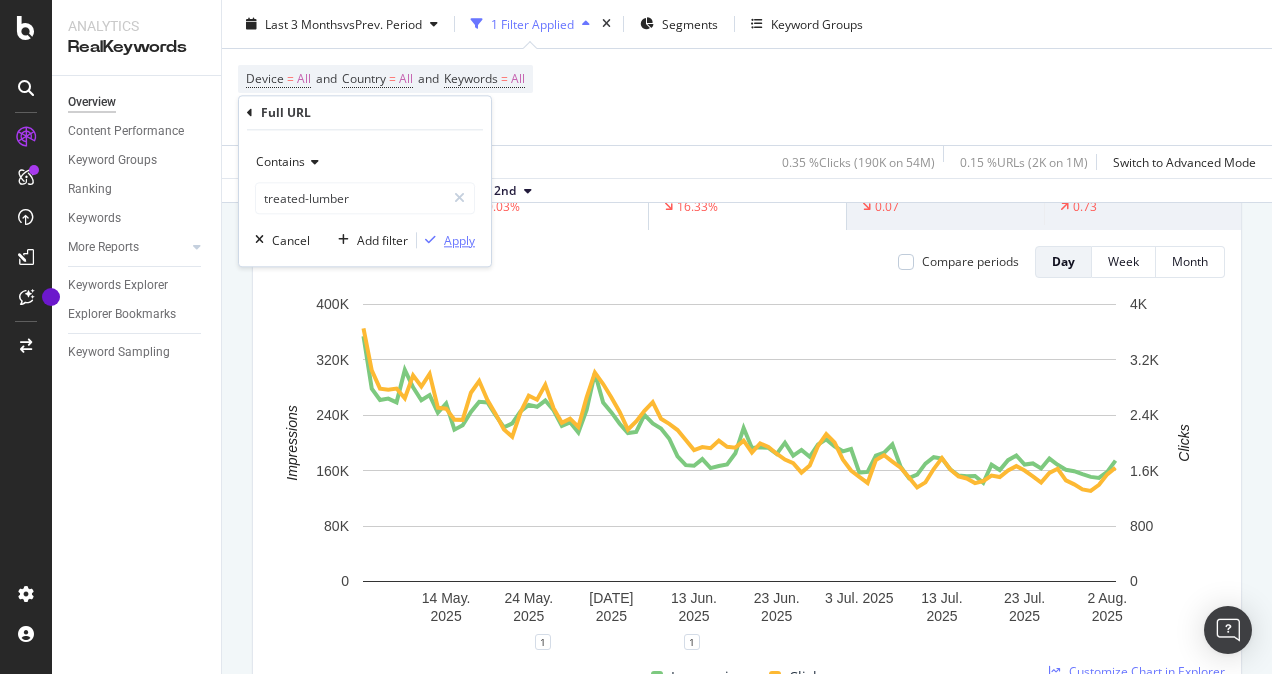 click at bounding box center [430, 240] 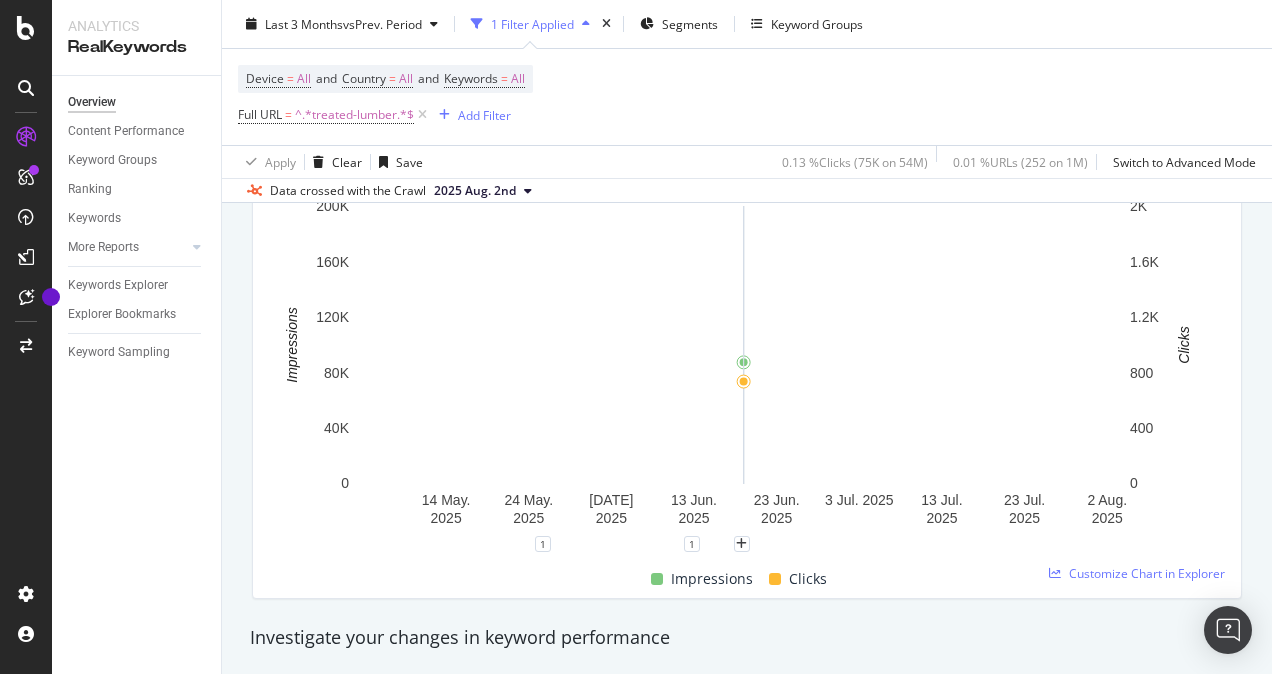 scroll, scrollTop: 300, scrollLeft: 0, axis: vertical 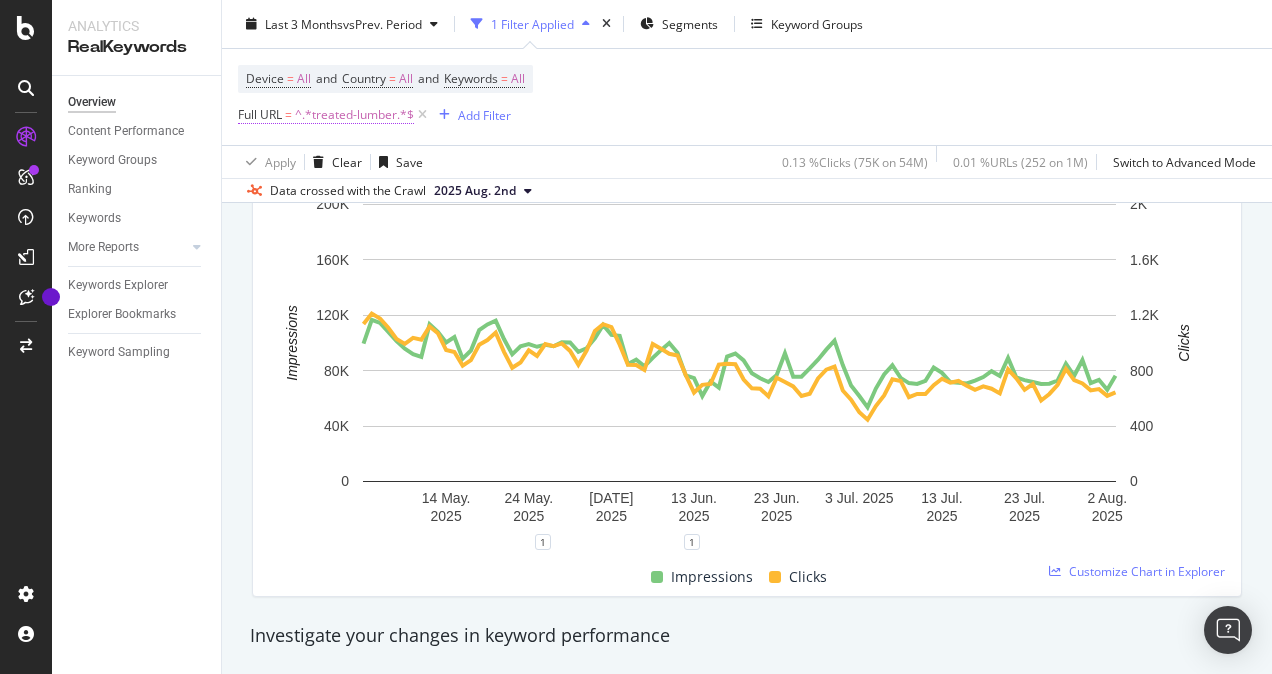 click on "^.*treated-lumber.*$" at bounding box center (354, 115) 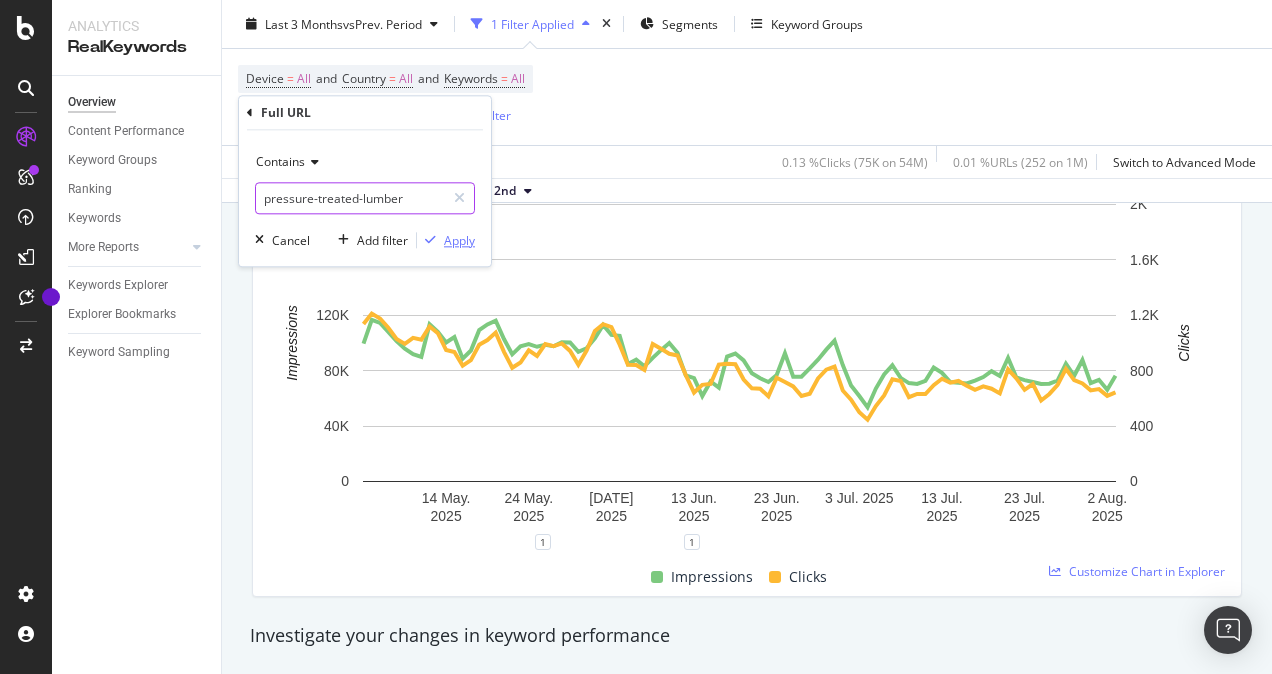 type on "pressure-treated-lumber" 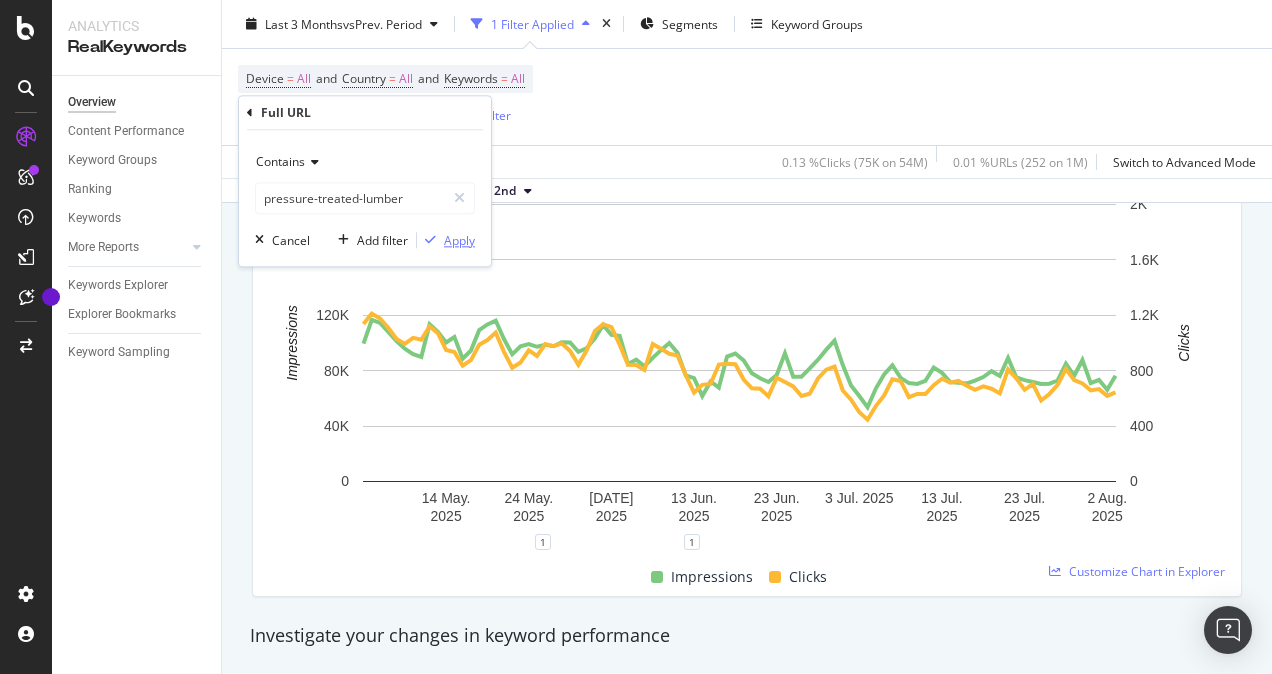 click at bounding box center [430, 240] 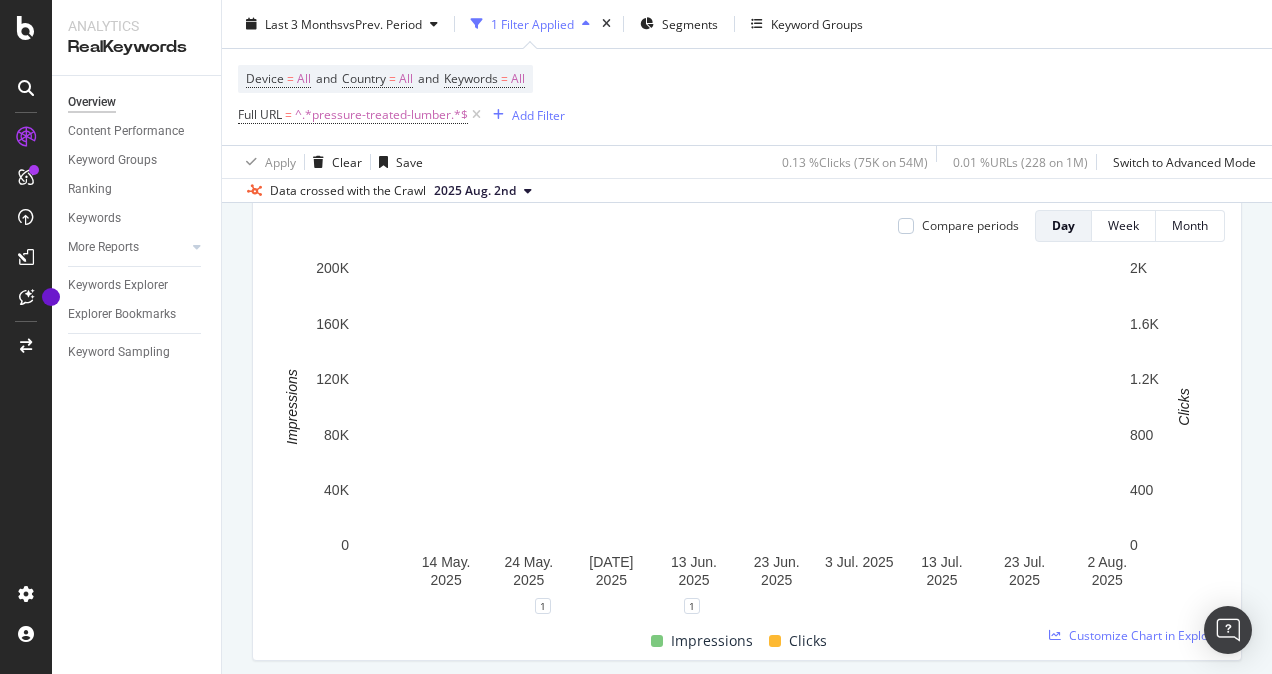 scroll, scrollTop: 100, scrollLeft: 0, axis: vertical 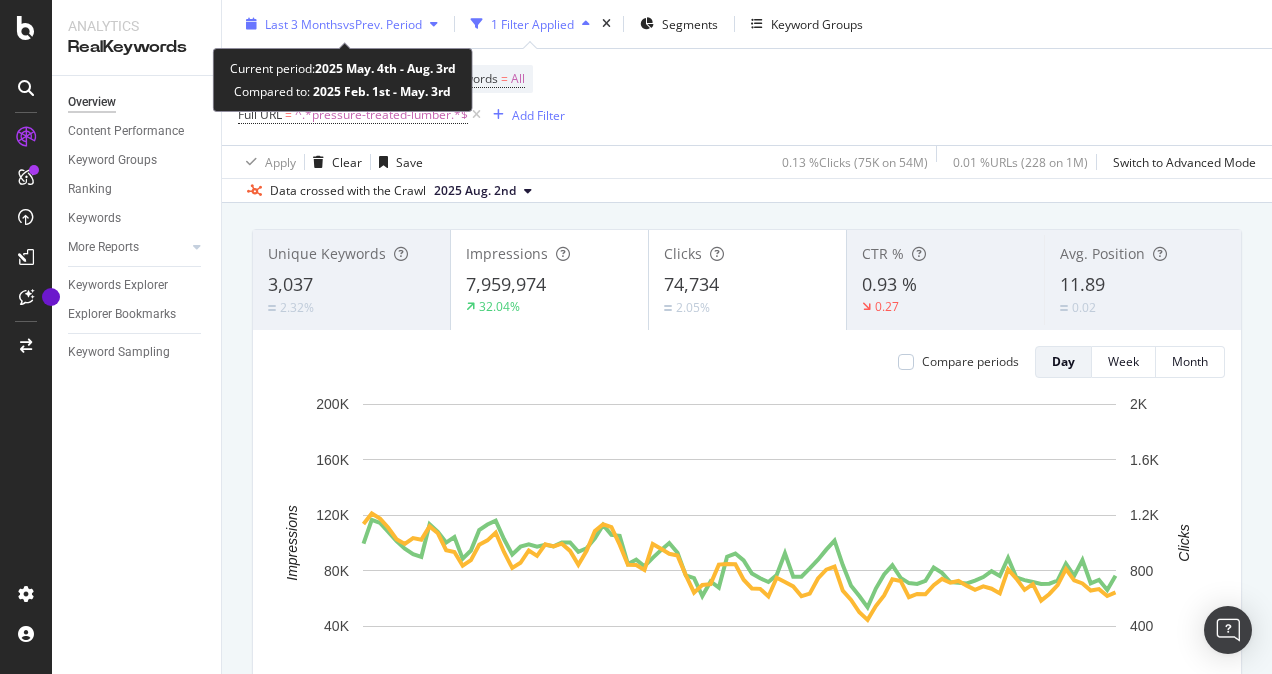 click on "Last 3 Months" at bounding box center (304, 23) 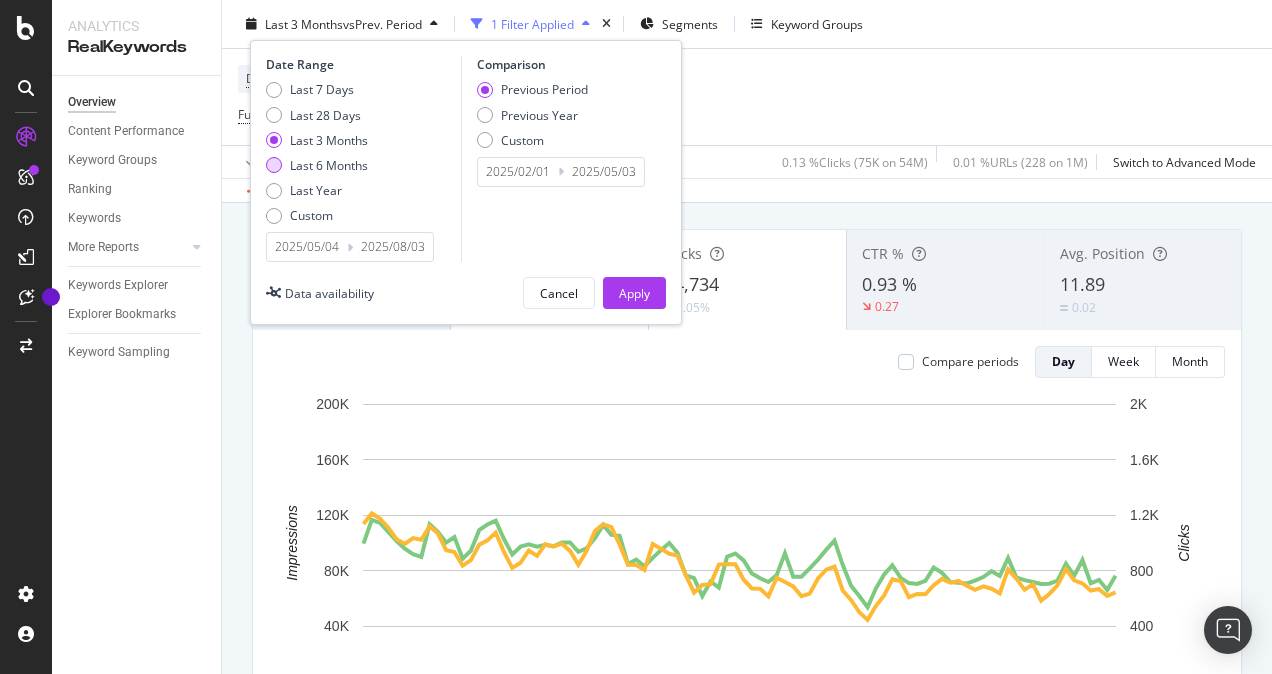 click on "Last 6 Months" at bounding box center (329, 165) 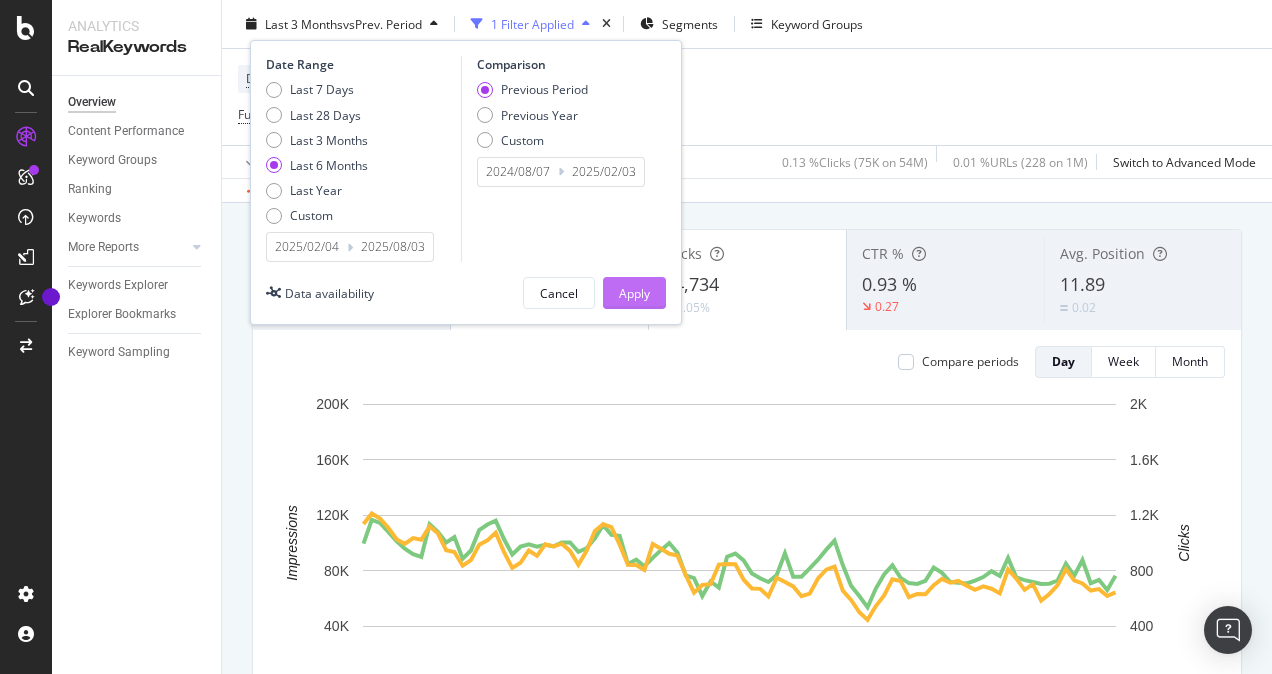 click on "Apply" at bounding box center [634, 292] 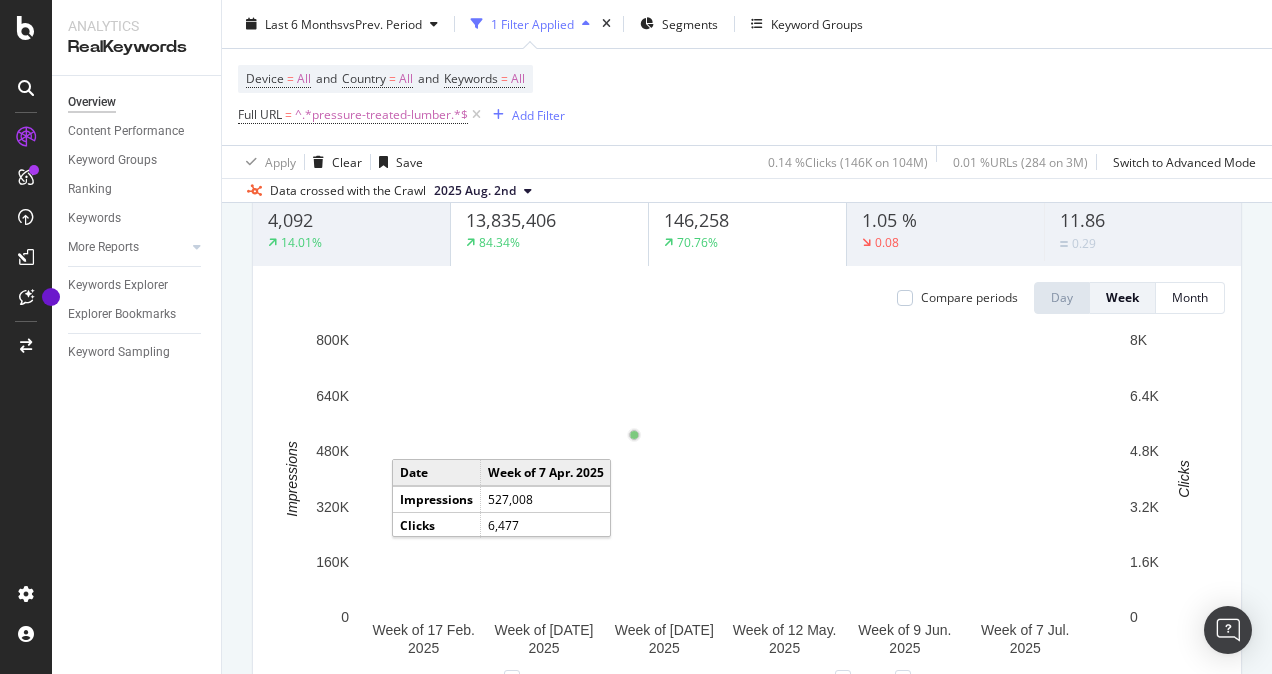 scroll, scrollTop: 100, scrollLeft: 0, axis: vertical 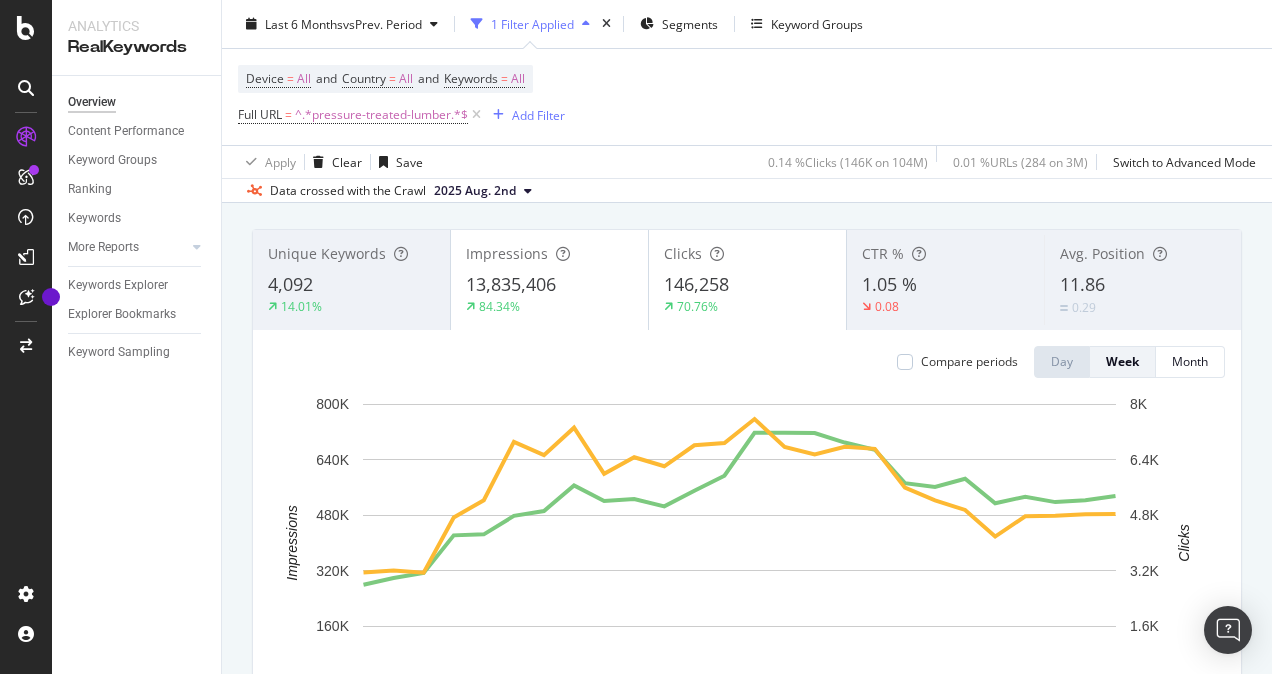 drag, startPoint x: 476, startPoint y: 114, endPoint x: 412, endPoint y: 134, distance: 67.052216 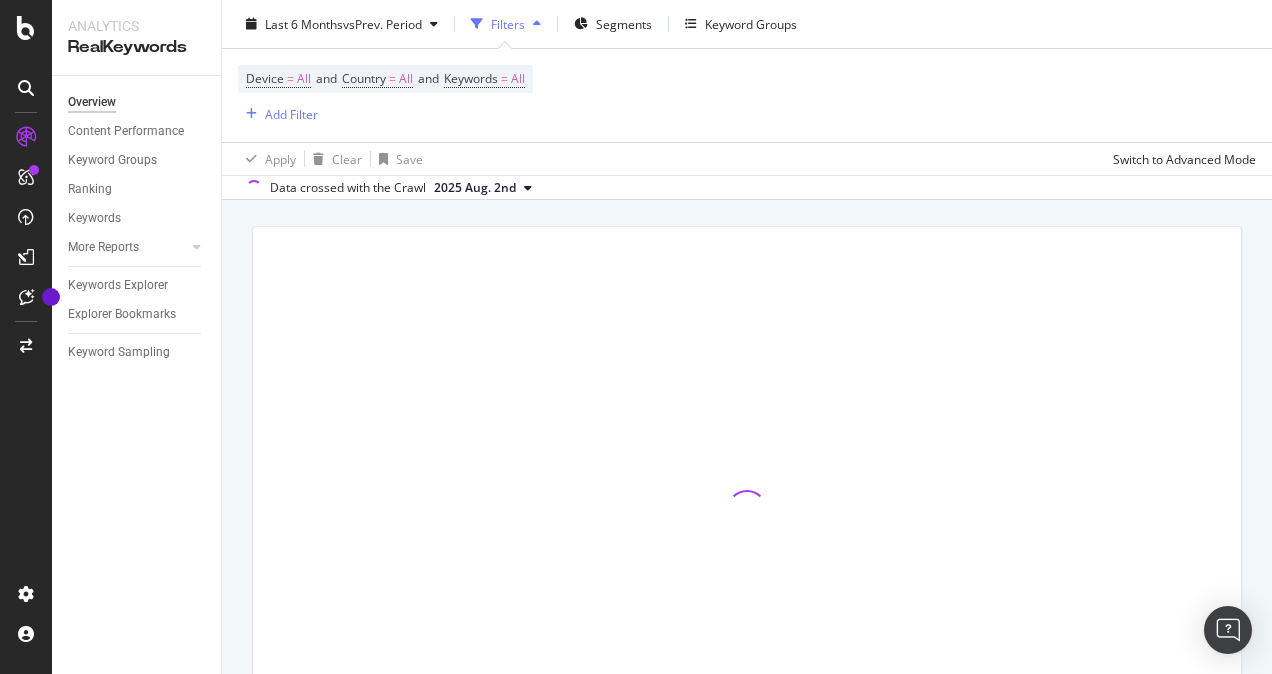 scroll, scrollTop: 96, scrollLeft: 0, axis: vertical 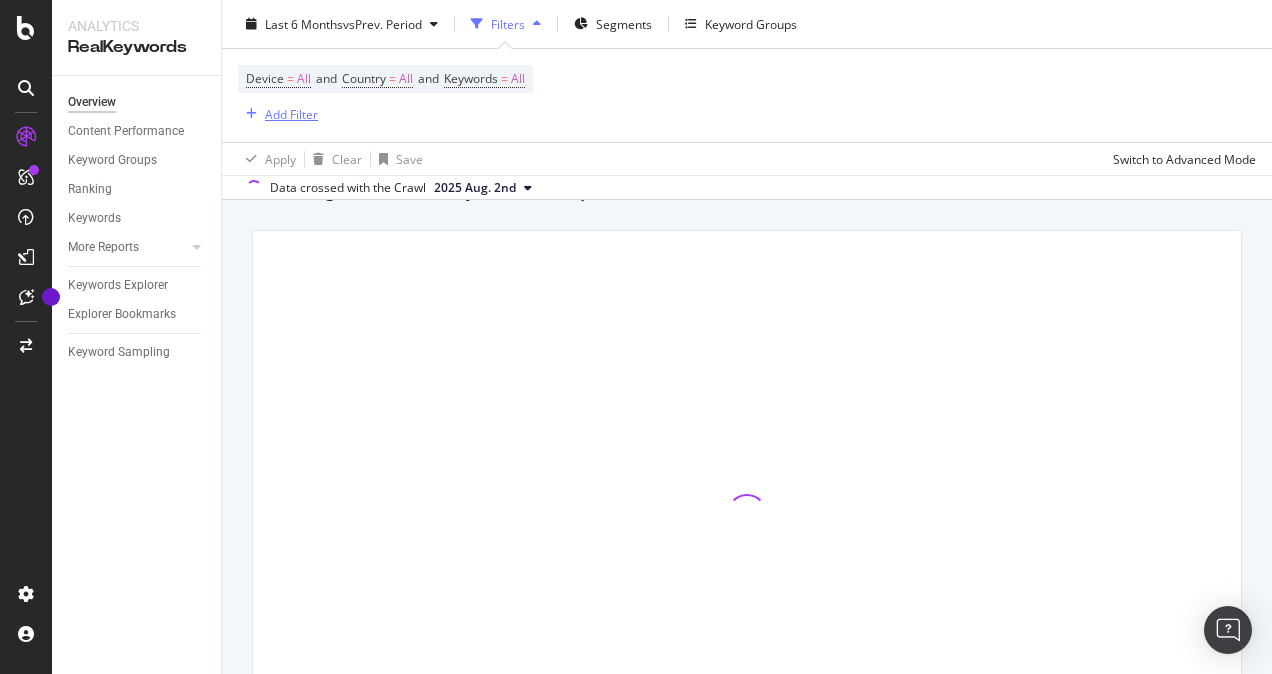 click on "Add Filter" at bounding box center [291, 113] 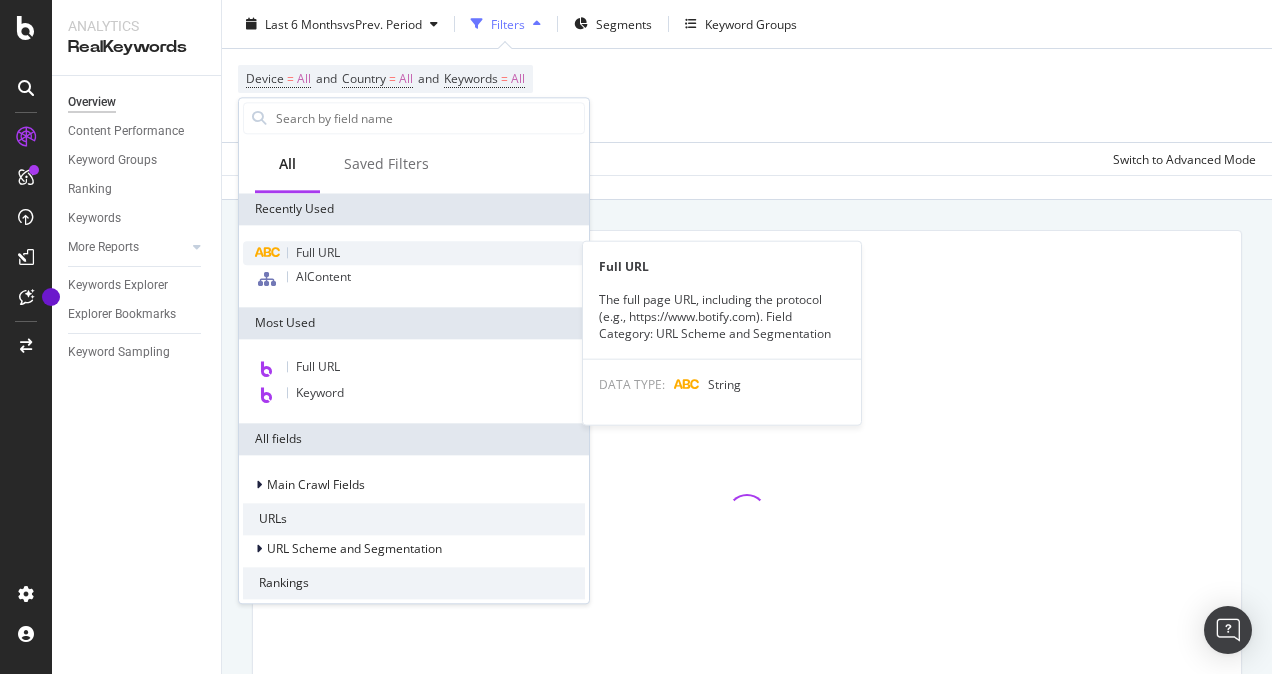 click on "Full URL" at bounding box center (318, 252) 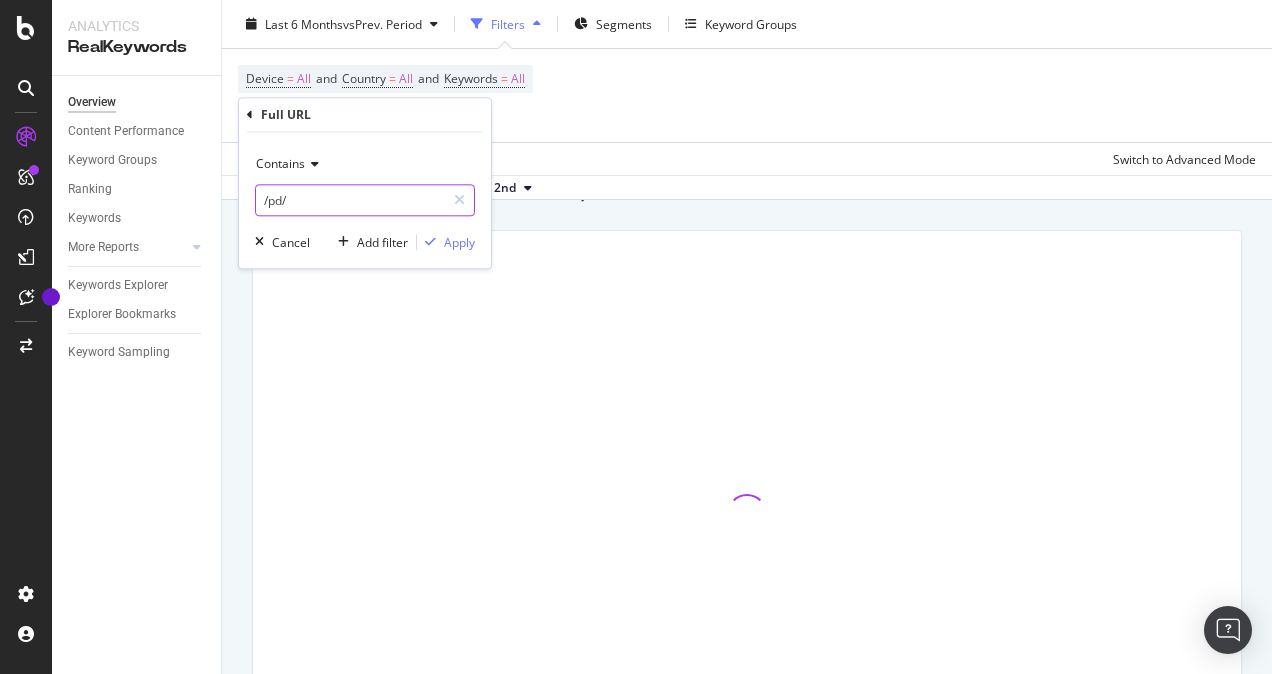 click on "/pd/" at bounding box center [350, 200] 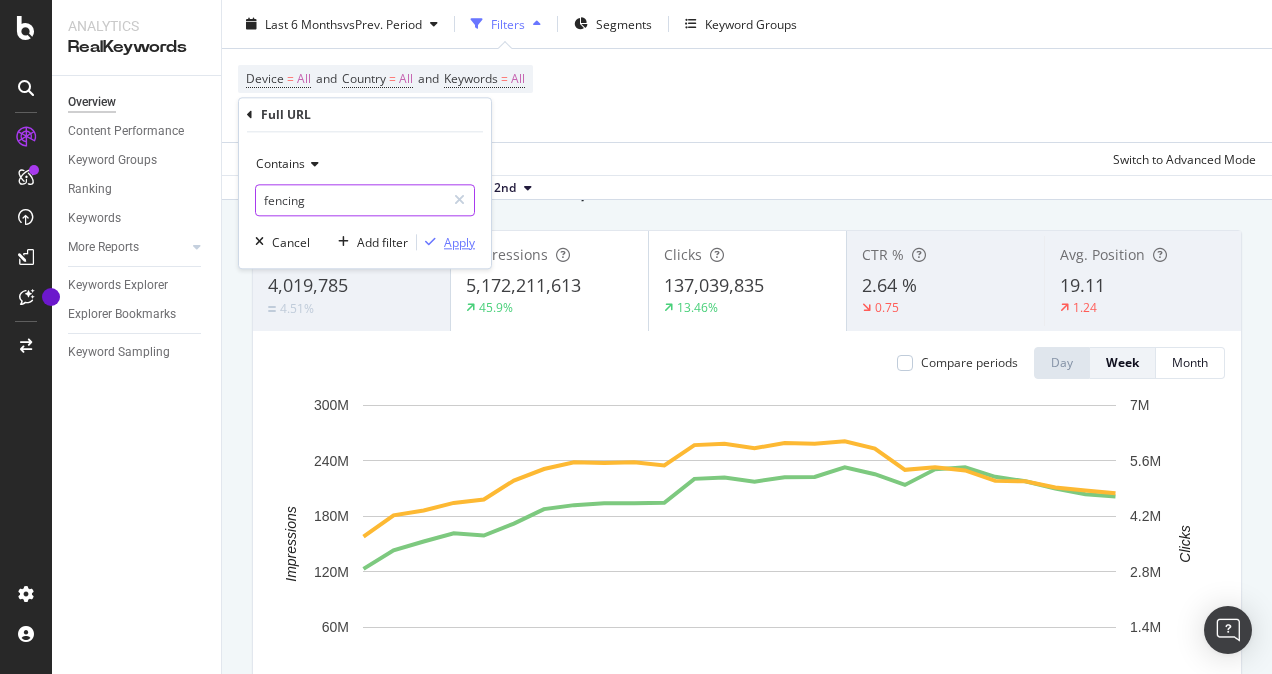 type on "fencing" 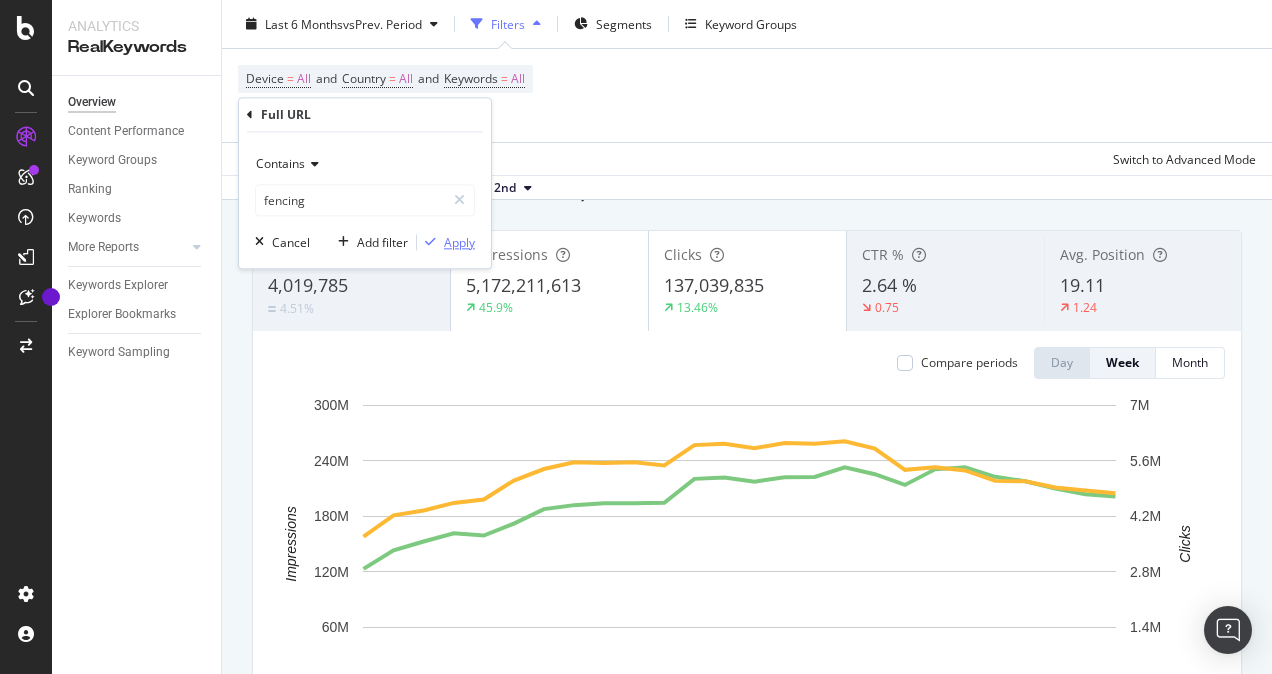 click on "Apply" at bounding box center [459, 242] 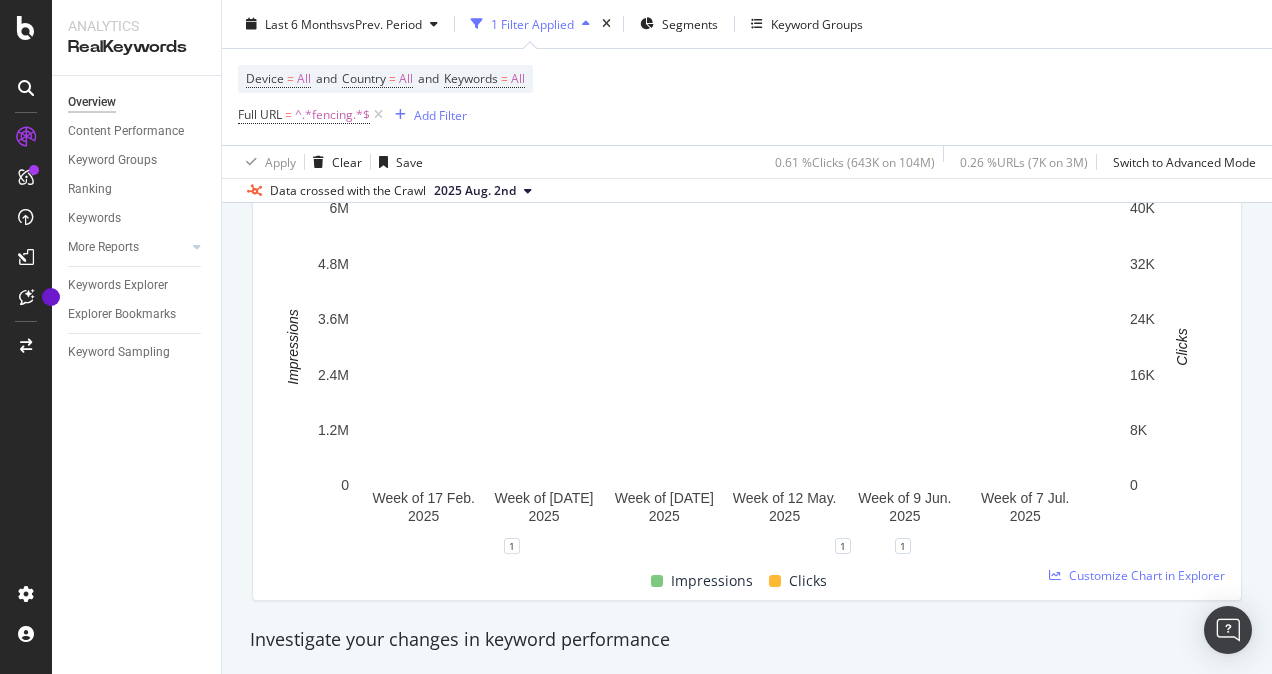 scroll, scrollTop: 300, scrollLeft: 0, axis: vertical 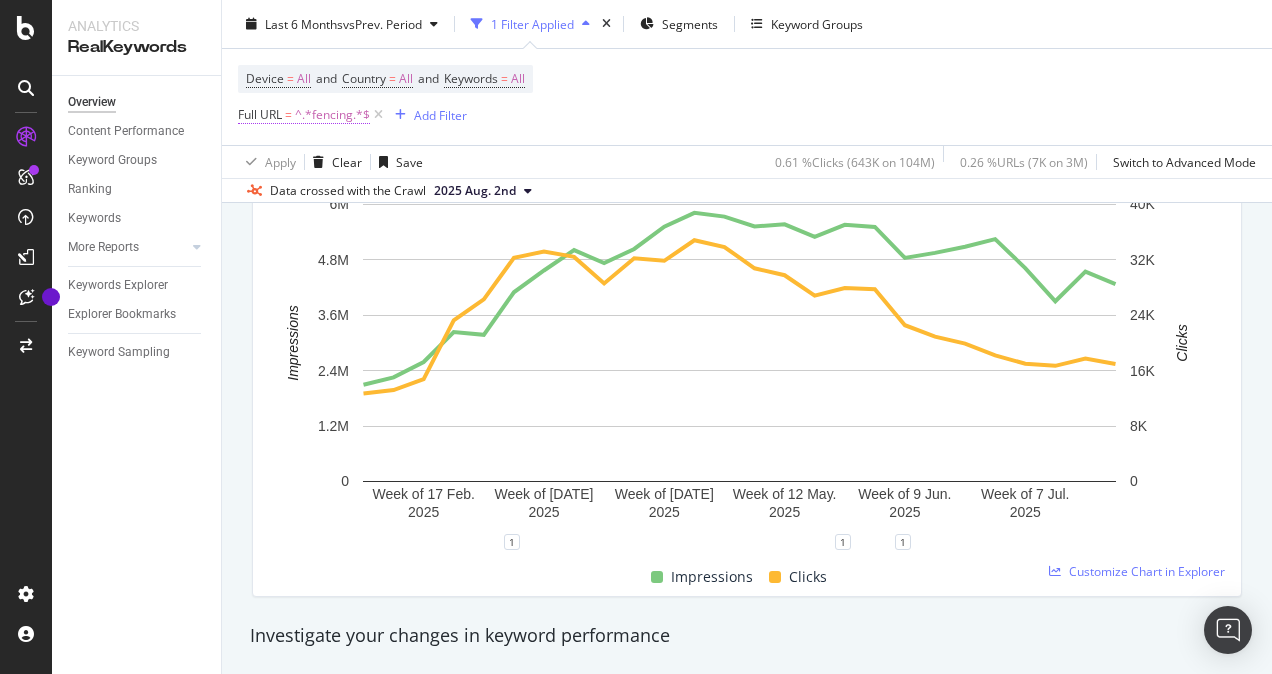 click on "^.*fencing.*$" at bounding box center (332, 115) 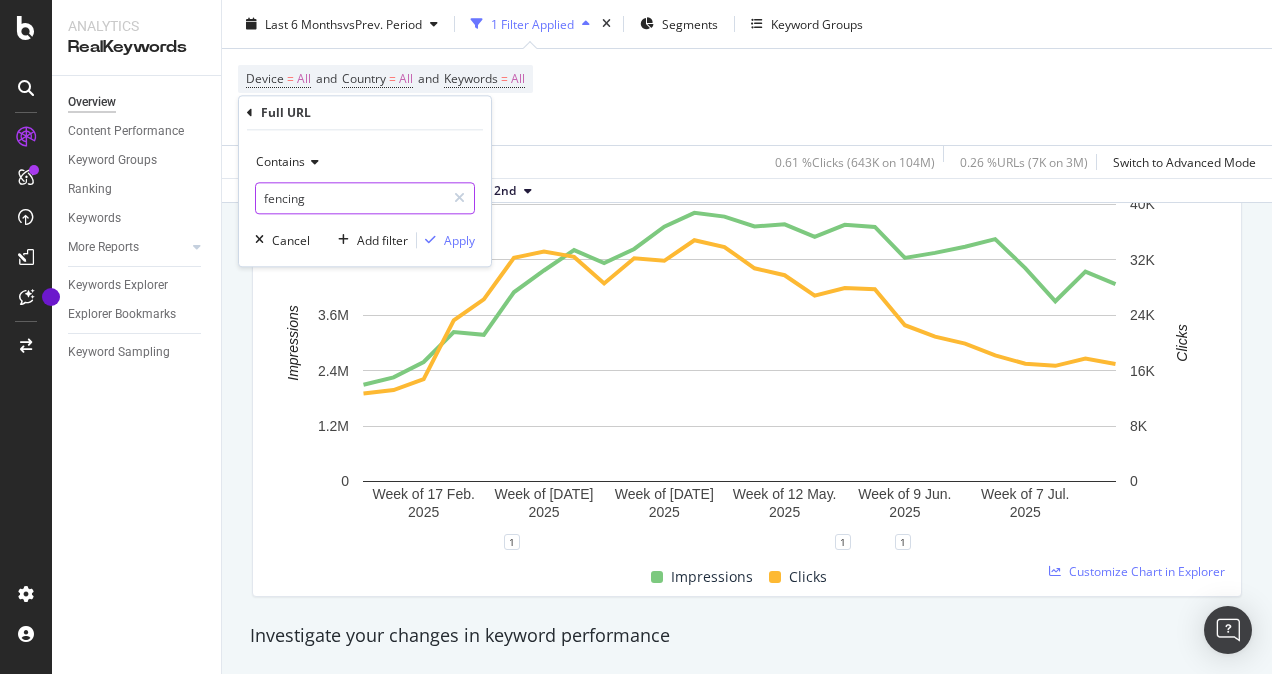 click on "fencing" at bounding box center (350, 198) 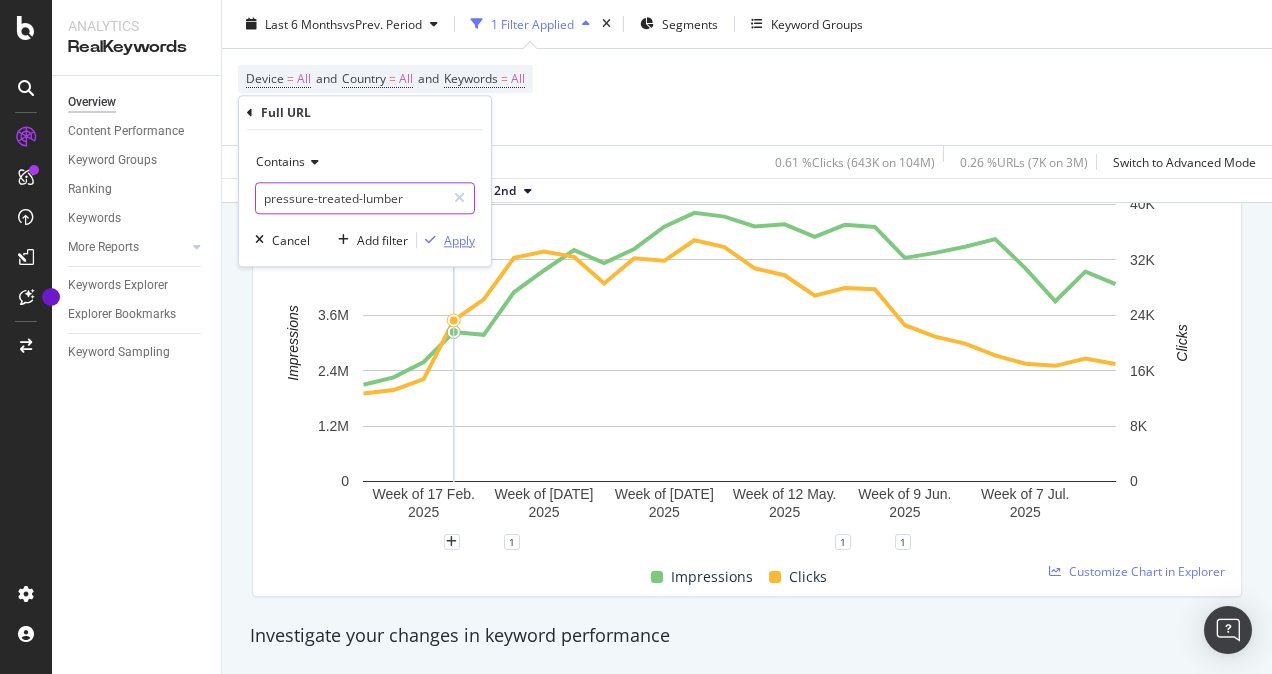 type on "pressure-treated-lumber" 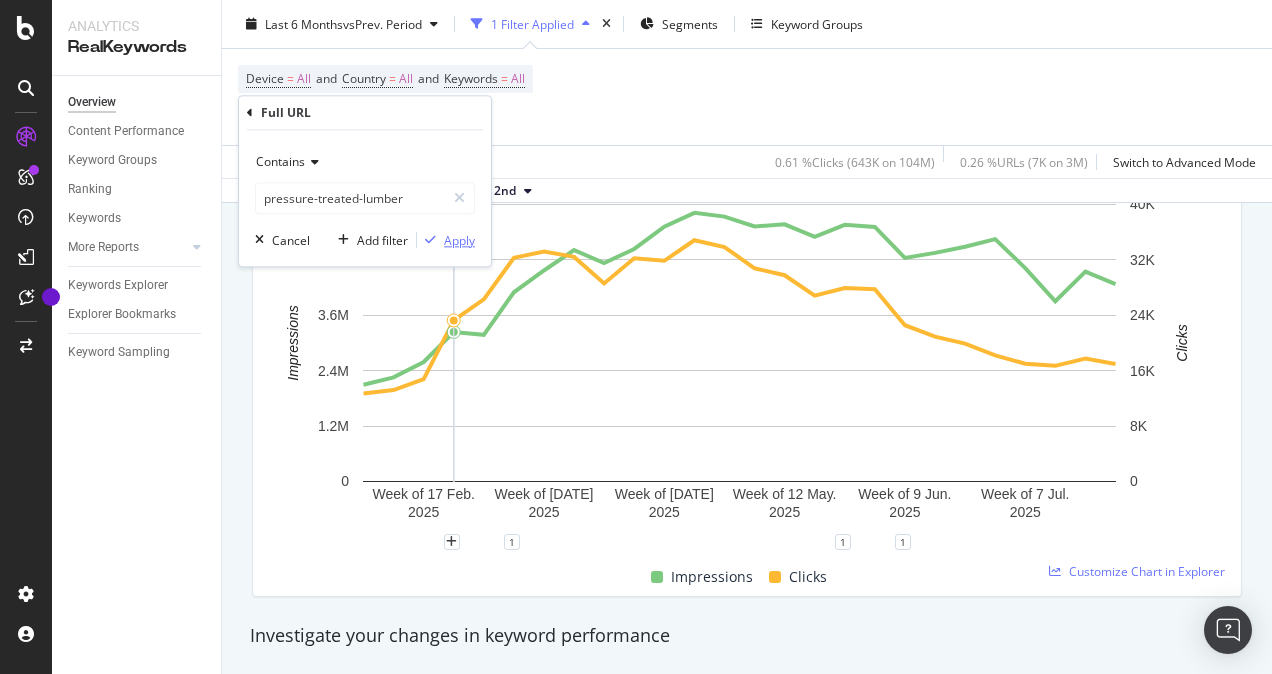 click on "Apply" at bounding box center (459, 240) 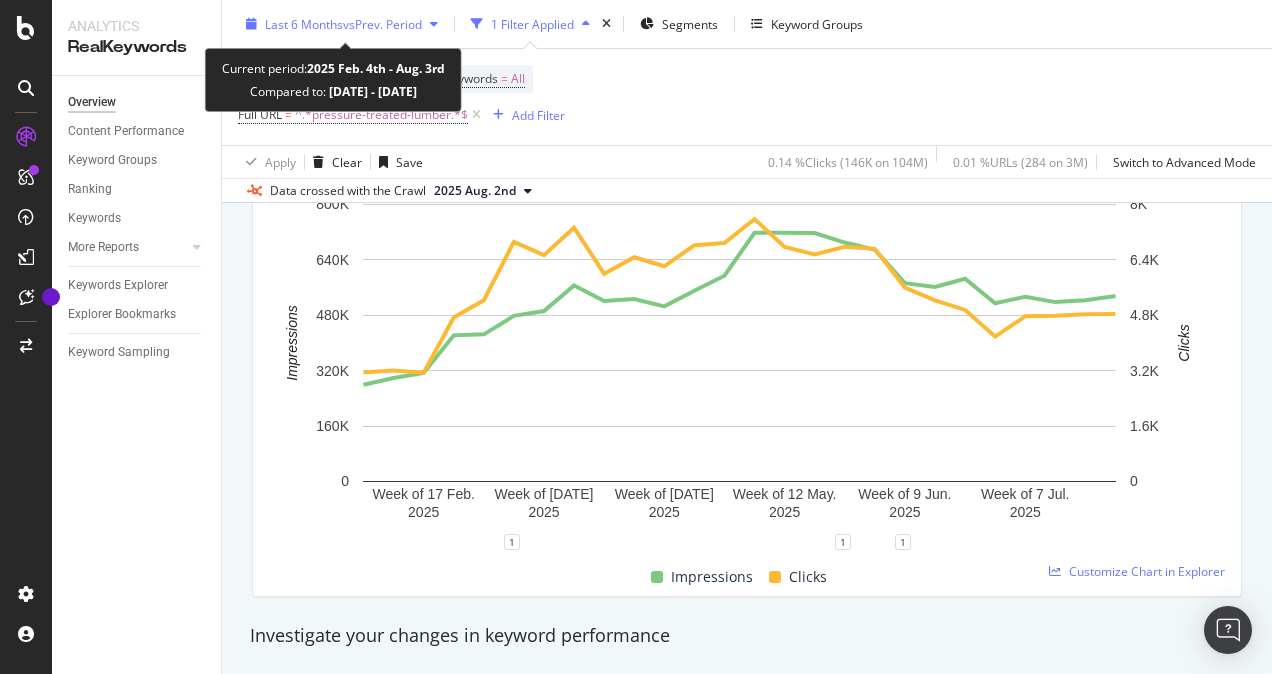 click on "vs  Prev. Period" at bounding box center [382, 23] 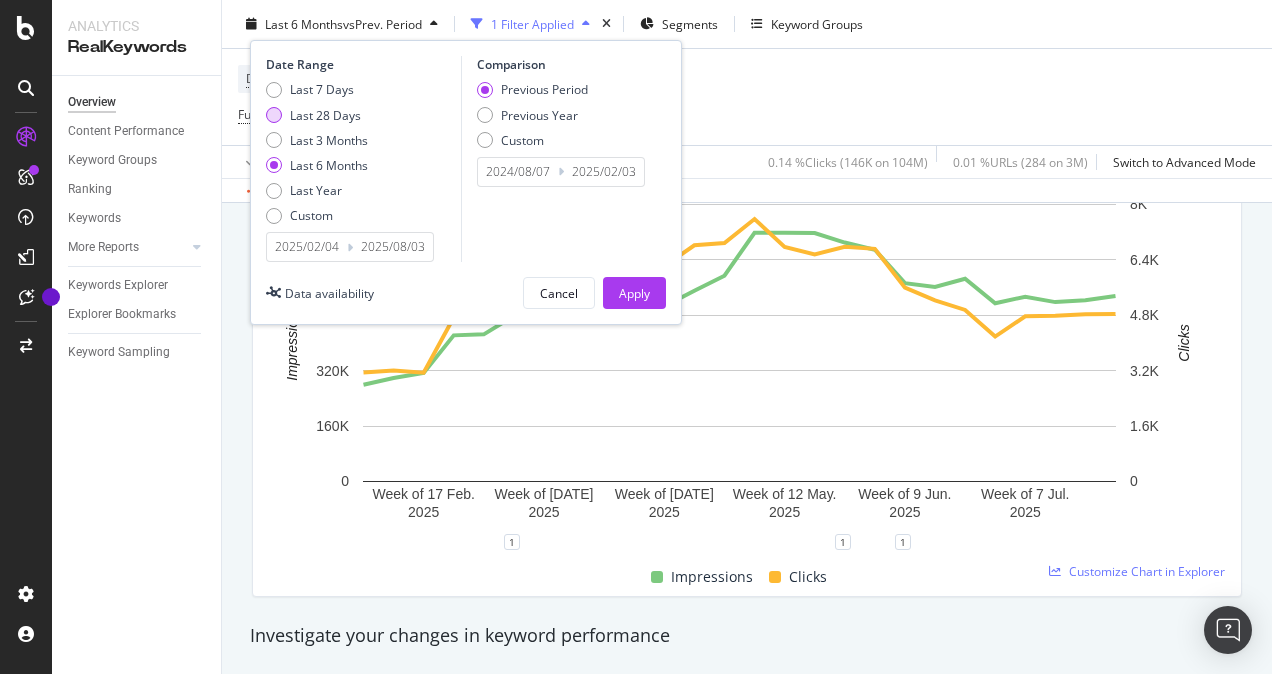 click on "Last 28 Days" at bounding box center (325, 114) 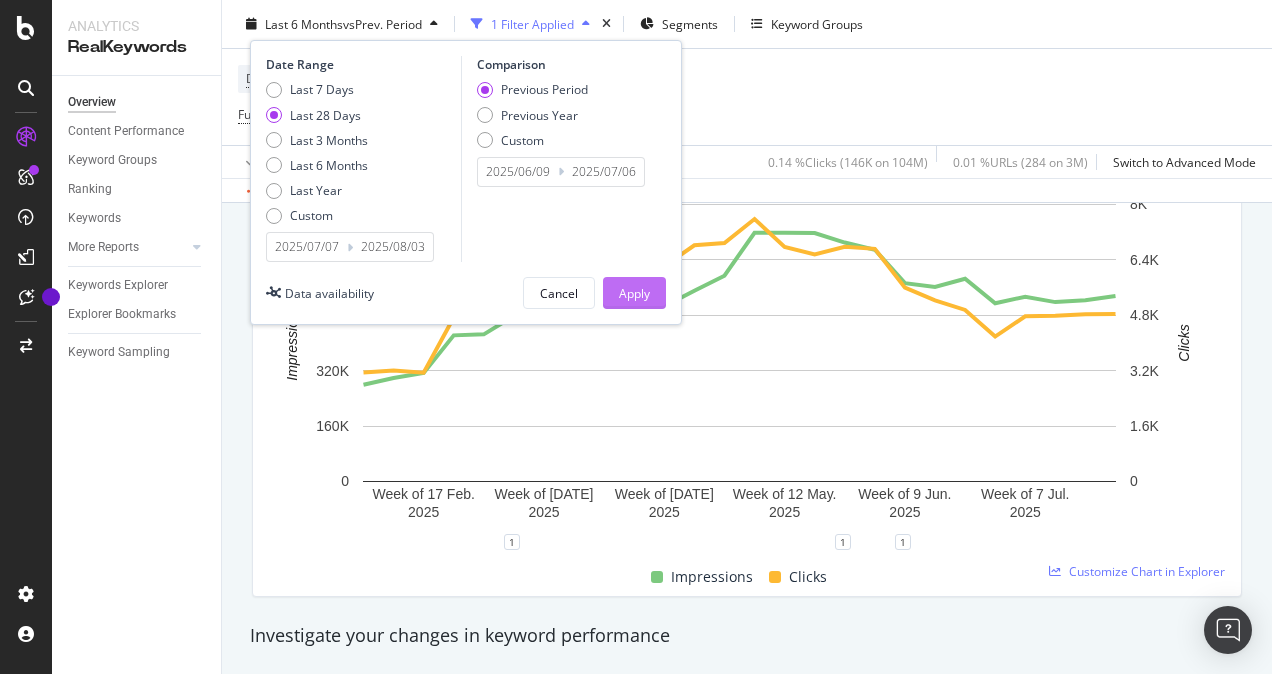 click on "Apply" at bounding box center [634, 293] 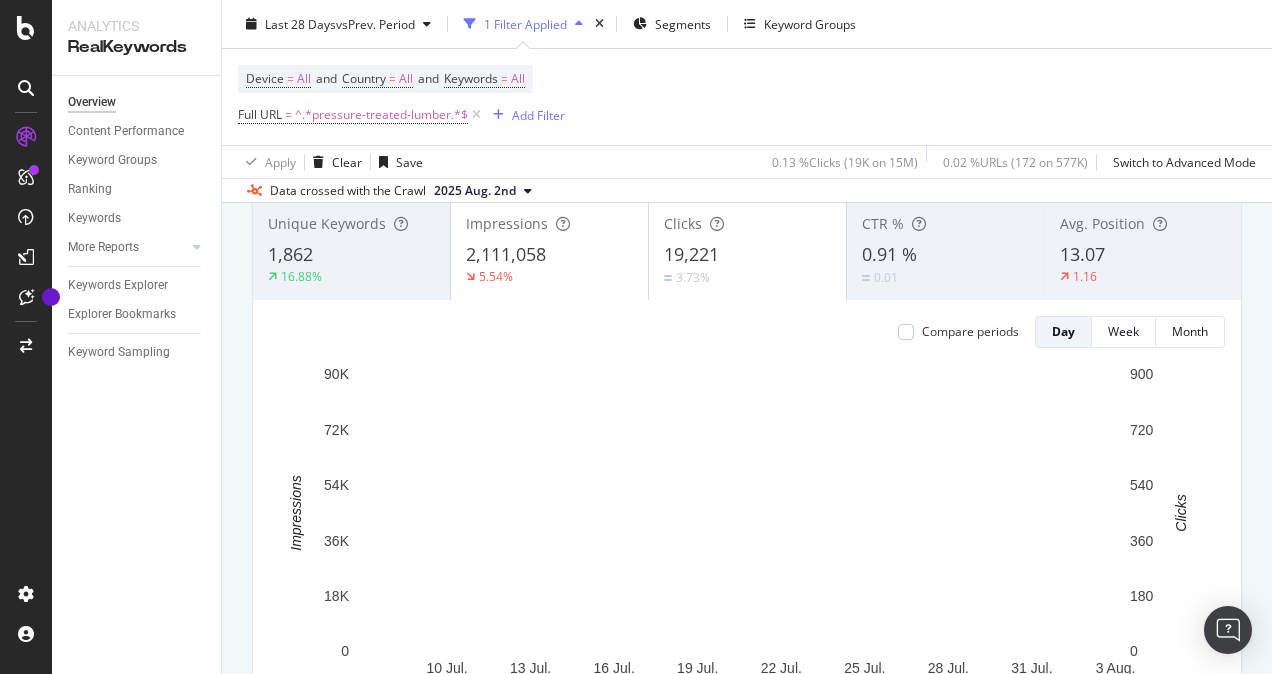 scroll, scrollTop: 100, scrollLeft: 0, axis: vertical 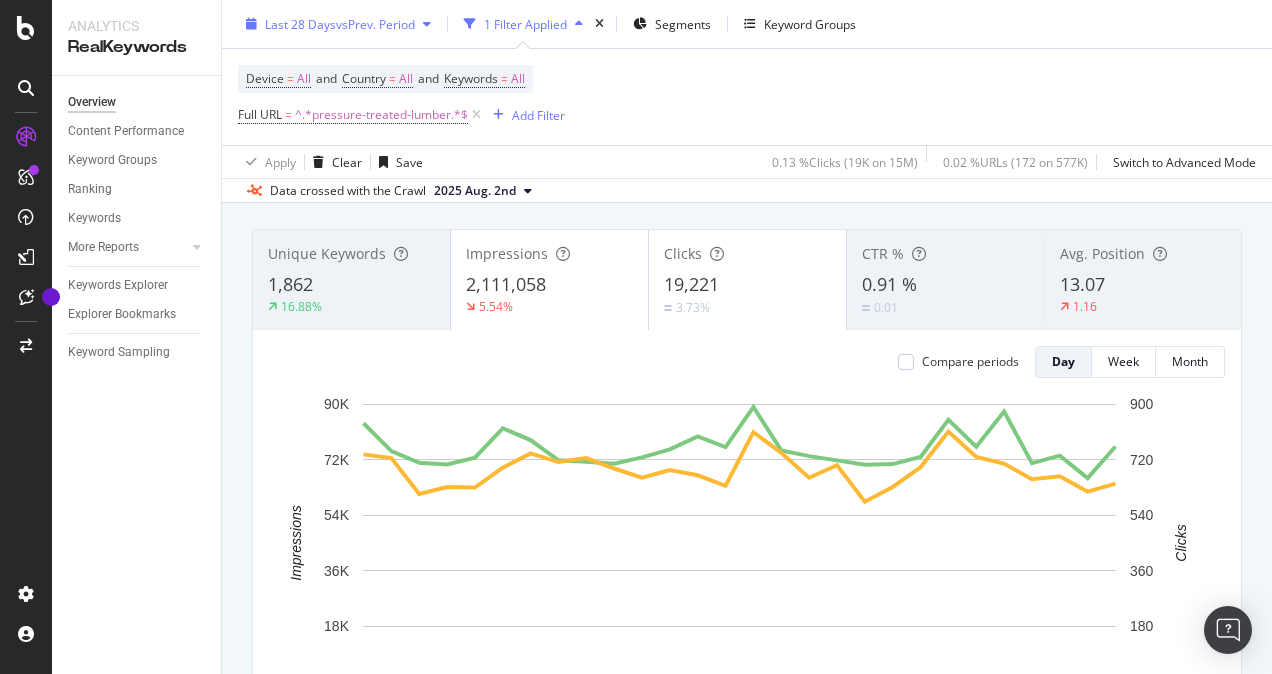 click on "vs  Prev. Period" at bounding box center [375, 23] 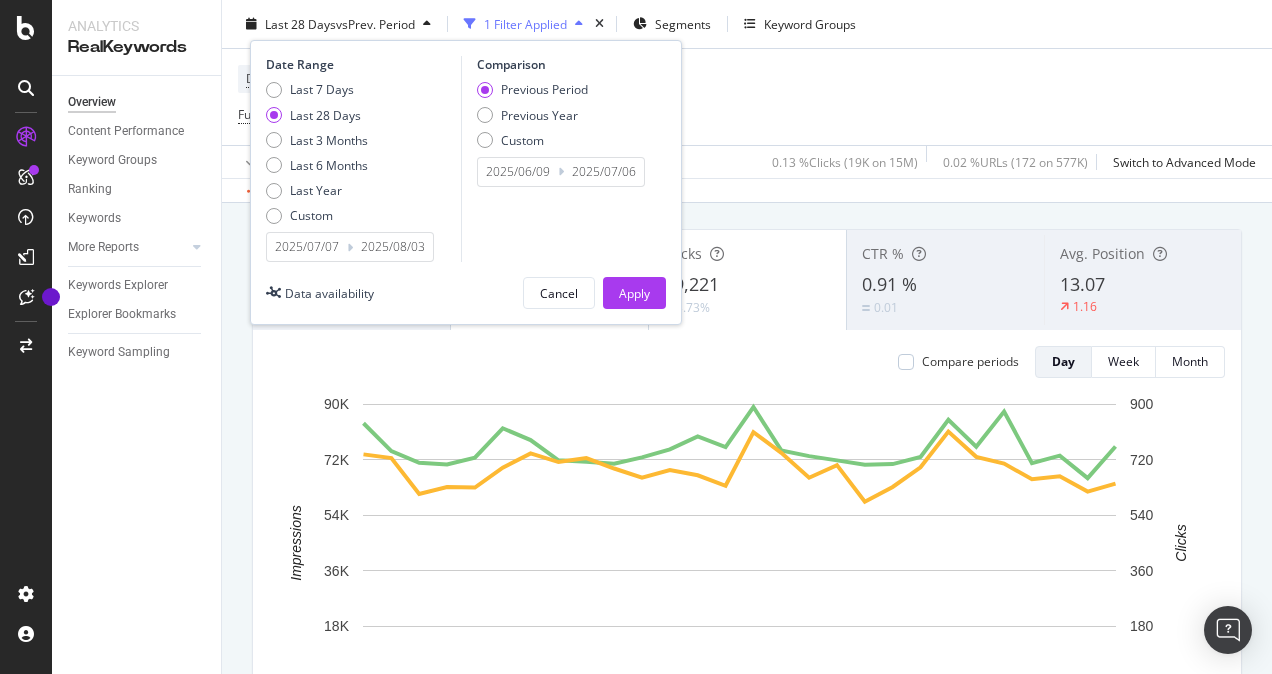 click on "2025/07/07" at bounding box center (307, 247) 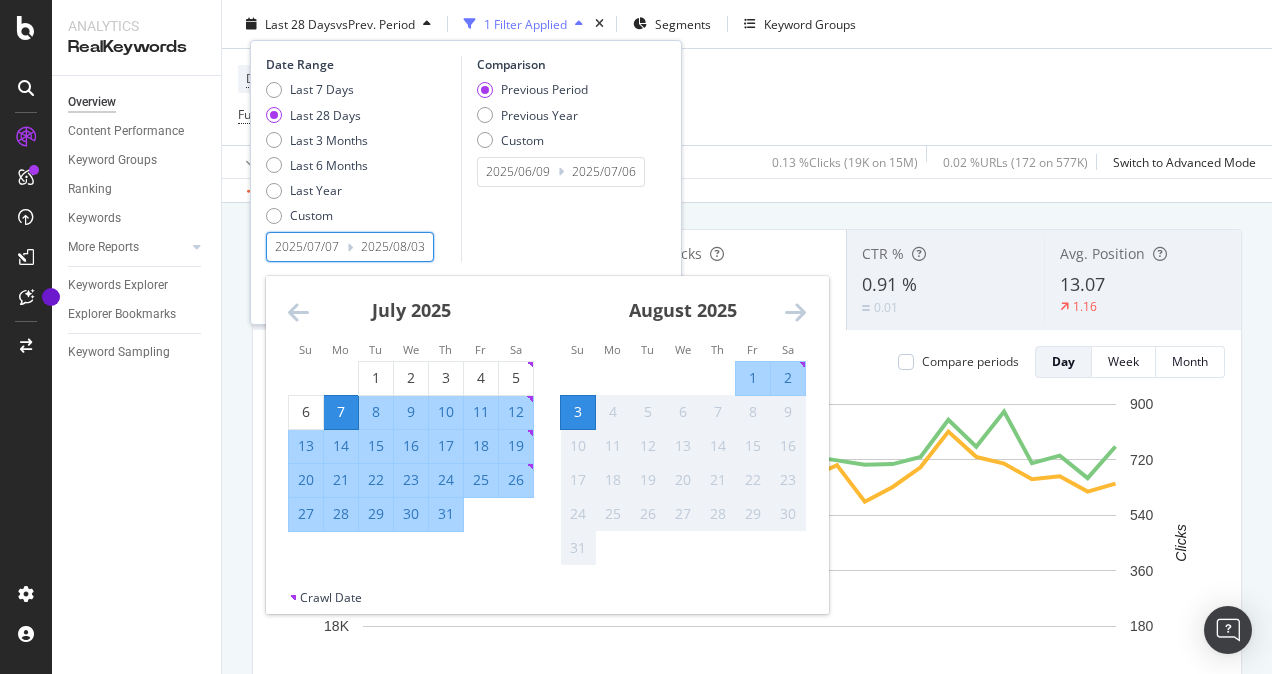 click at bounding box center [298, 312] 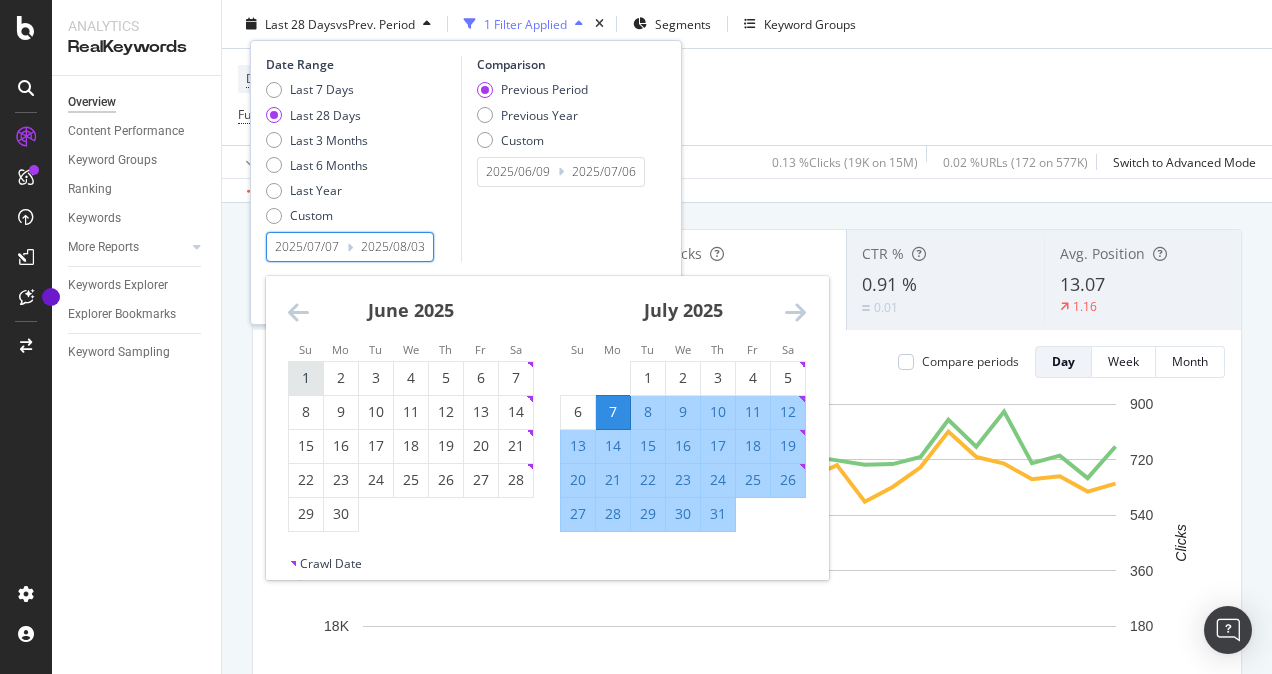 click on "1" at bounding box center (306, 378) 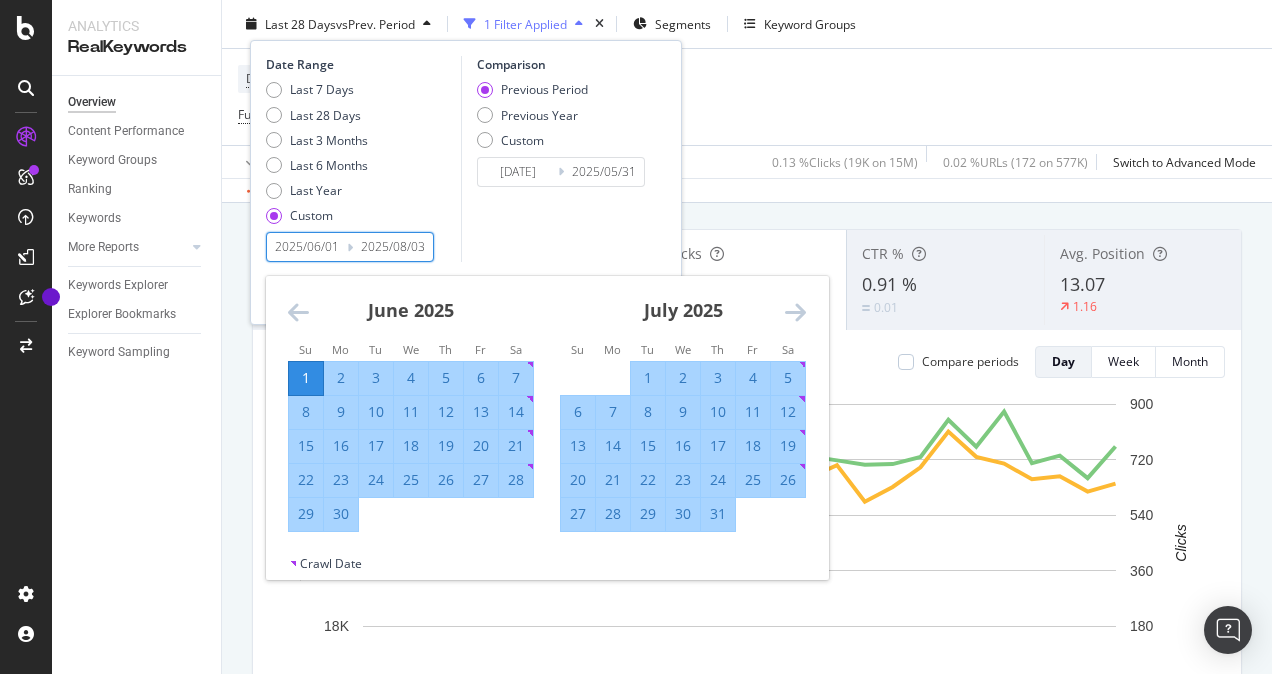 click on "Last 7 Days Last 28 Days Last 3 Months Last 6 Months Last Year Custom" at bounding box center [361, 156] 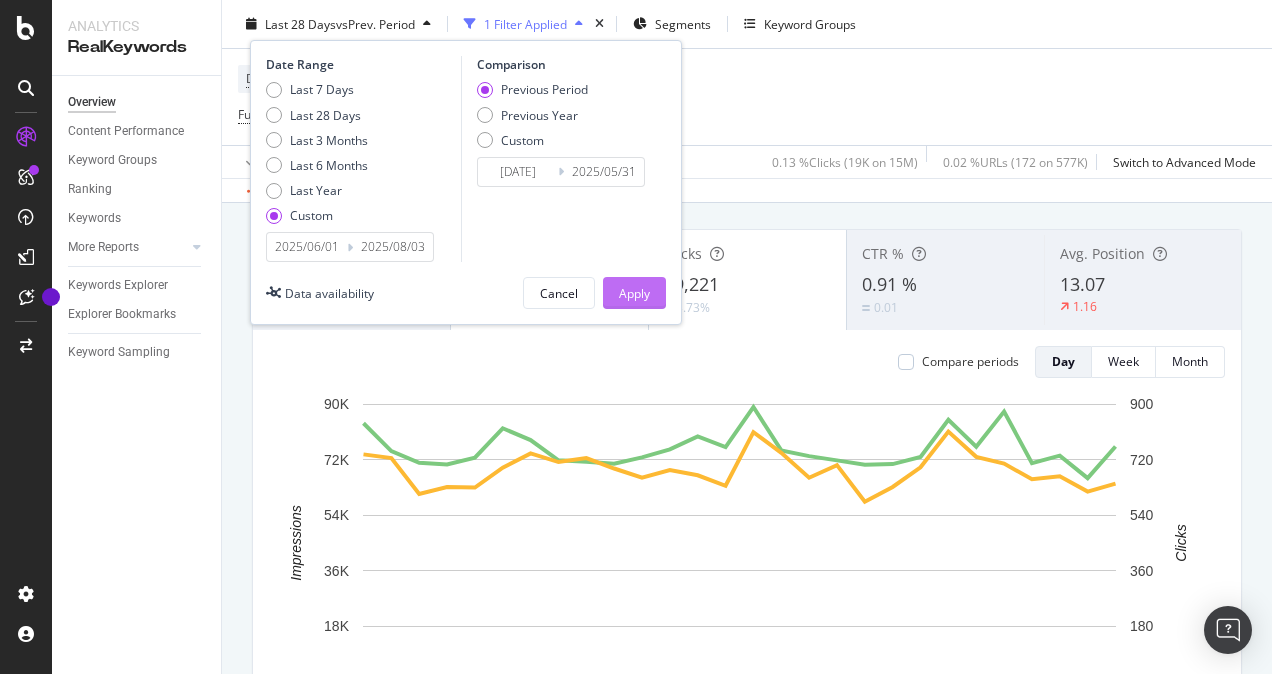 click on "Apply" at bounding box center (634, 292) 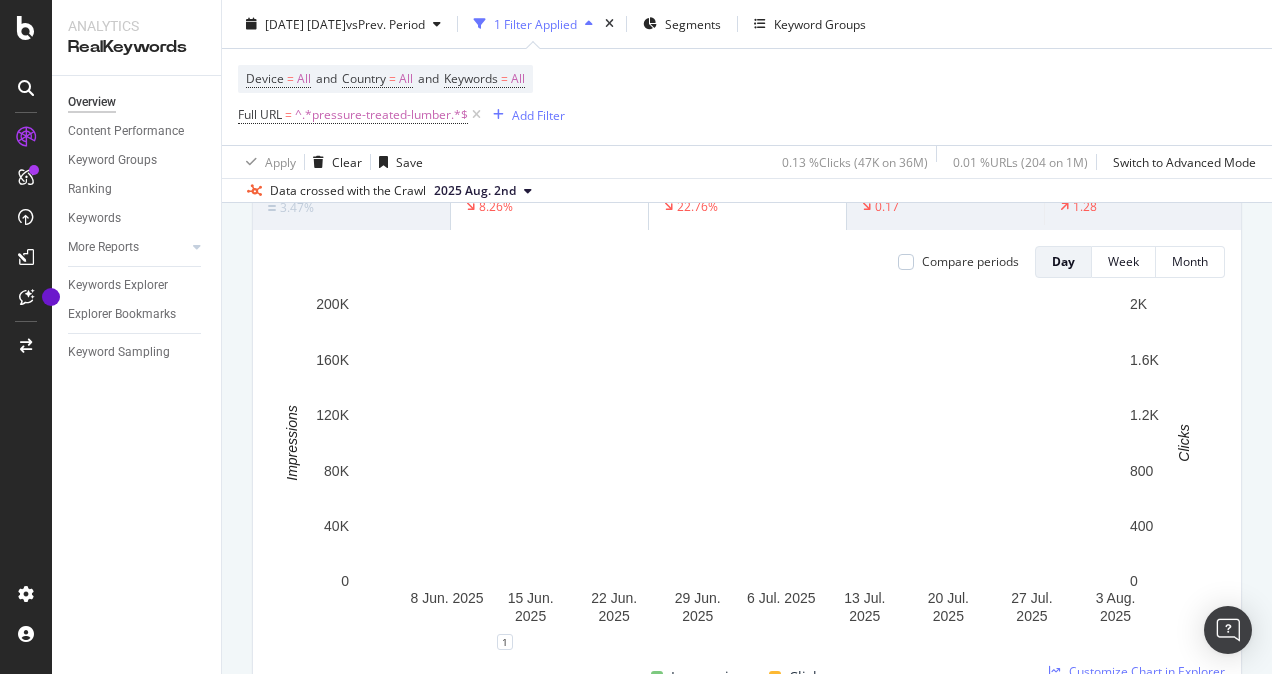 scroll, scrollTop: 0, scrollLeft: 0, axis: both 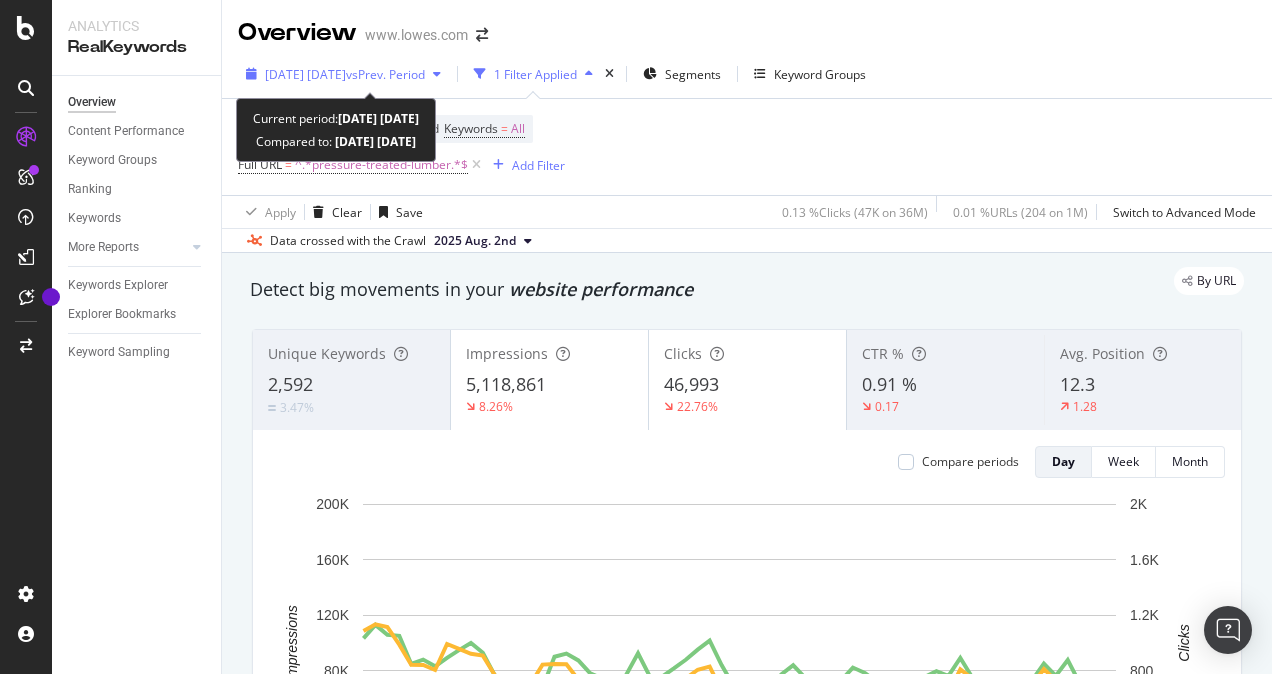 click on "2025 Jun. 1st - Aug. 3rd  vs  Prev. Period" at bounding box center (343, 74) 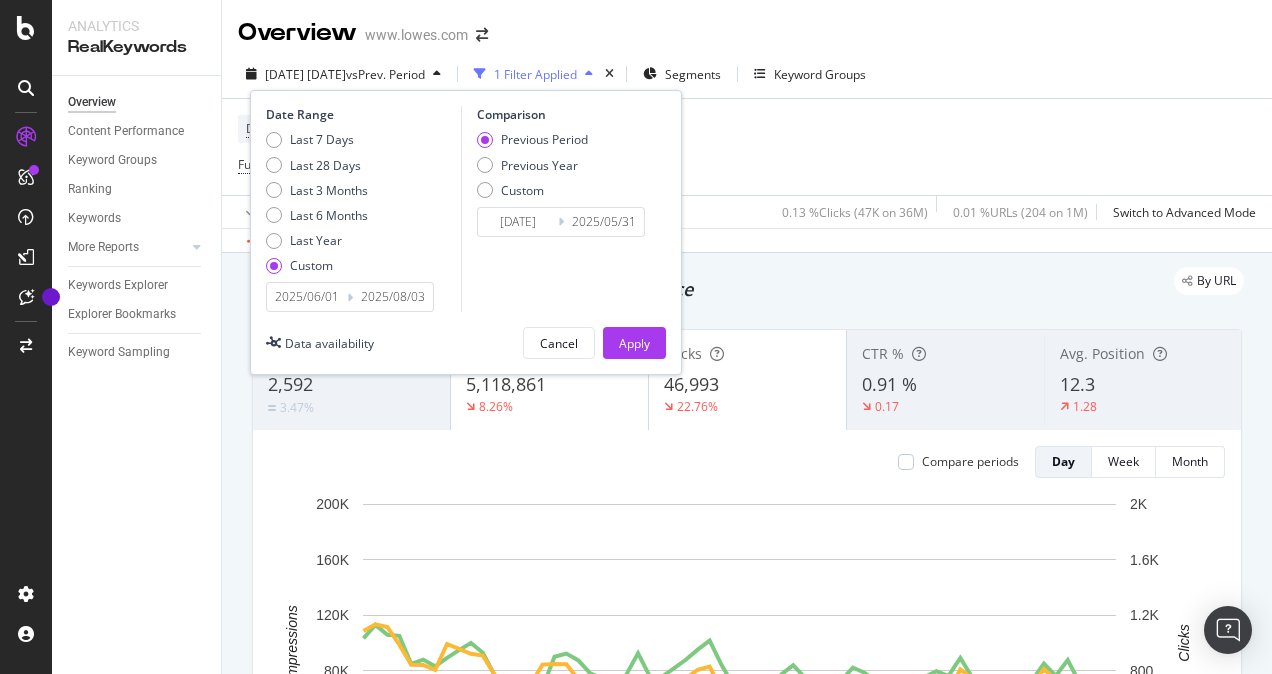 click on "2025/06/01" at bounding box center (307, 297) 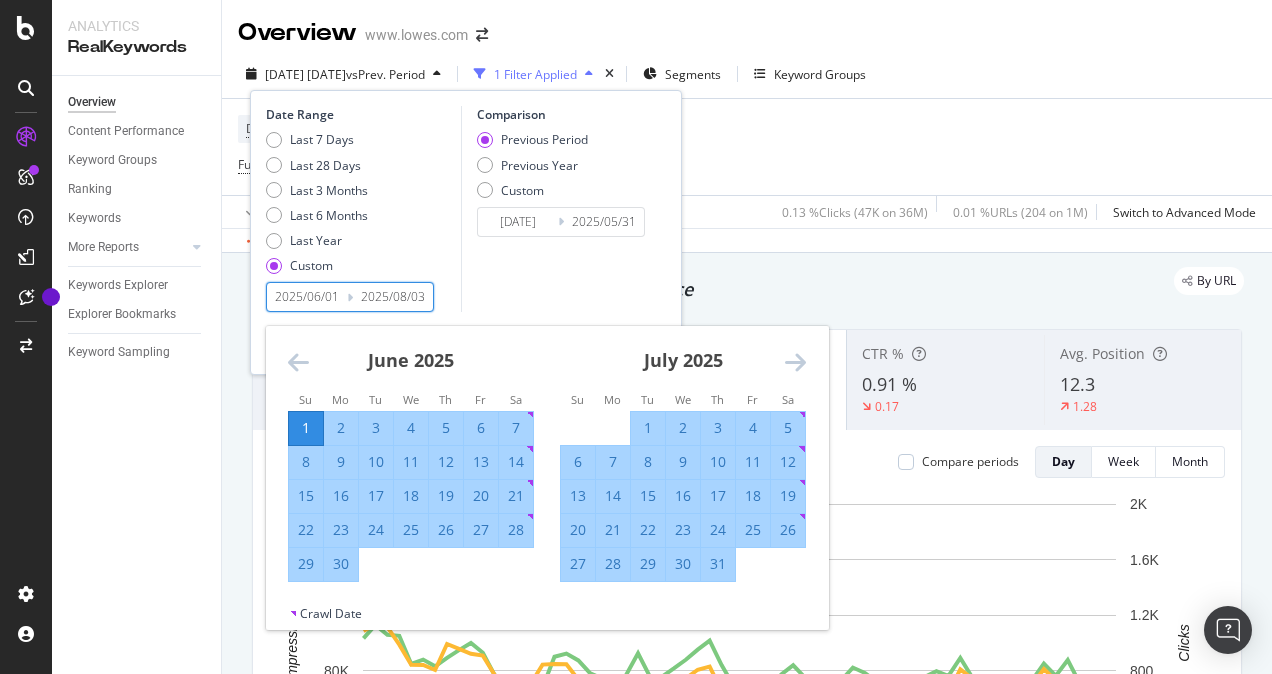 click on "22" at bounding box center [306, 530] 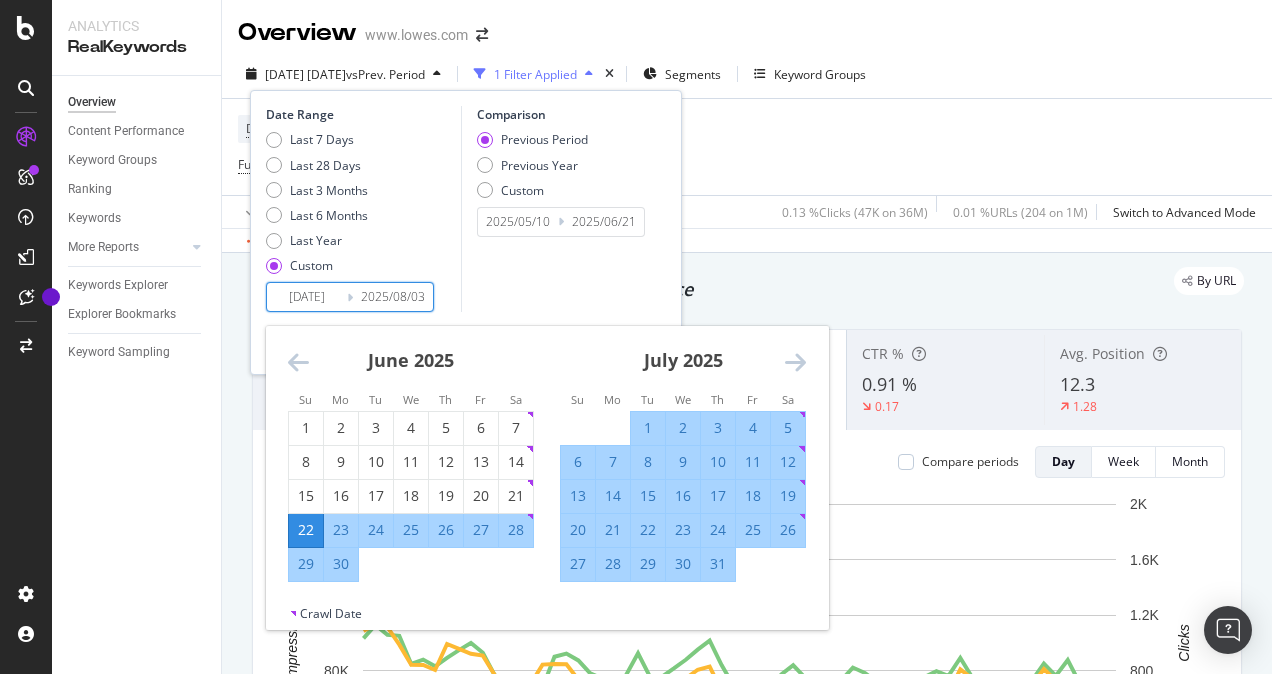 click on "Comparison Previous Period Previous Year Custom 2025/05/10 Navigate forward to interact with the calendar and select a date. Press the question mark key to get the keyboard shortcuts for changing dates. 2025/06/21 Navigate backward to interact with the calendar and select a date. Press the question mark key to get the keyboard shortcuts for changing dates." at bounding box center (556, 209) 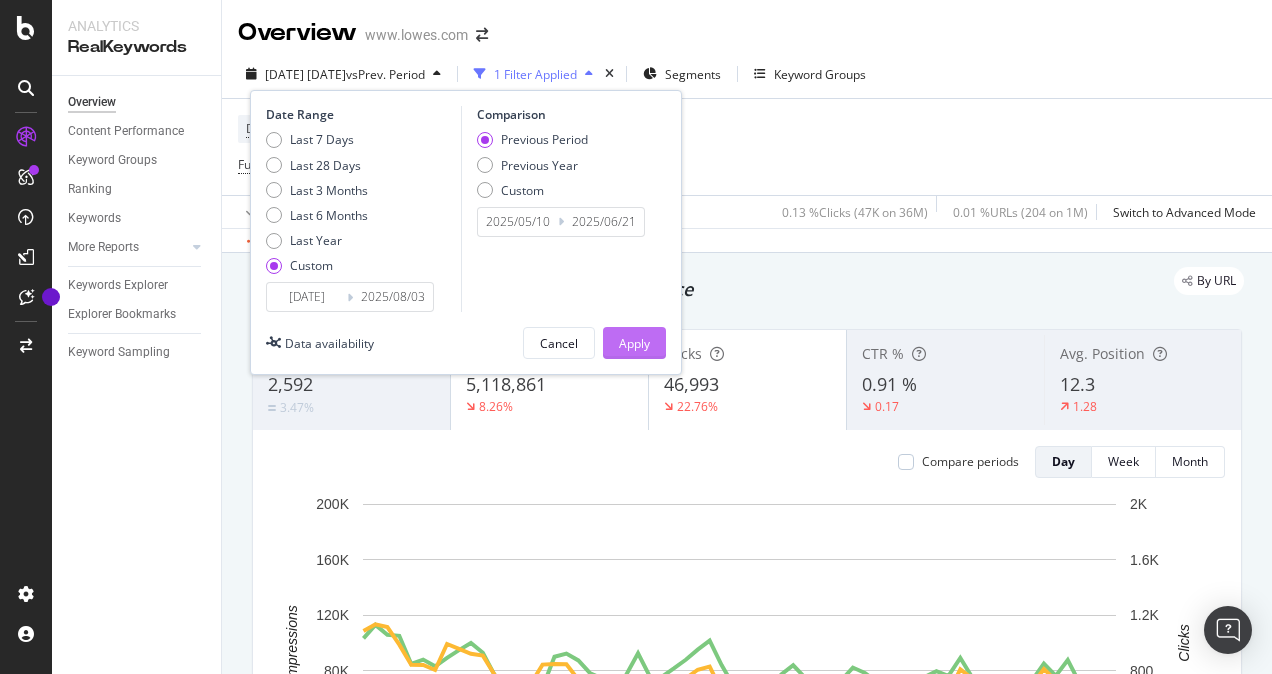 click on "Apply" at bounding box center (634, 343) 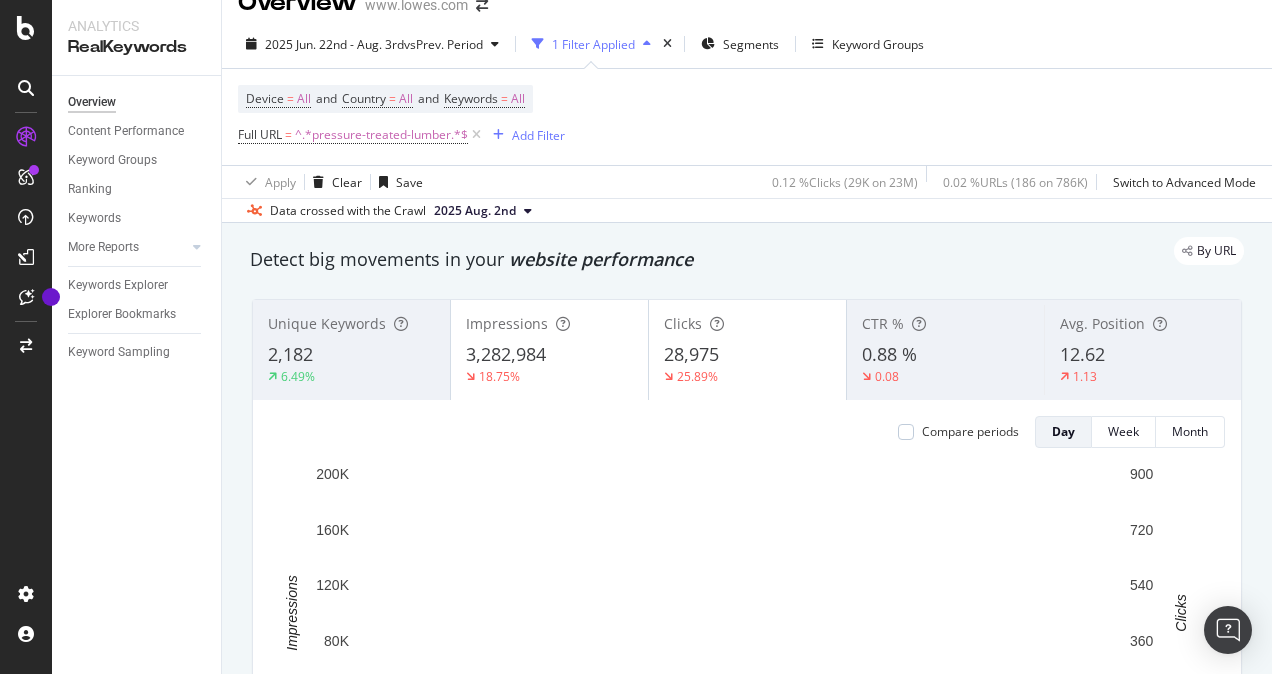 scroll, scrollTop: 0, scrollLeft: 0, axis: both 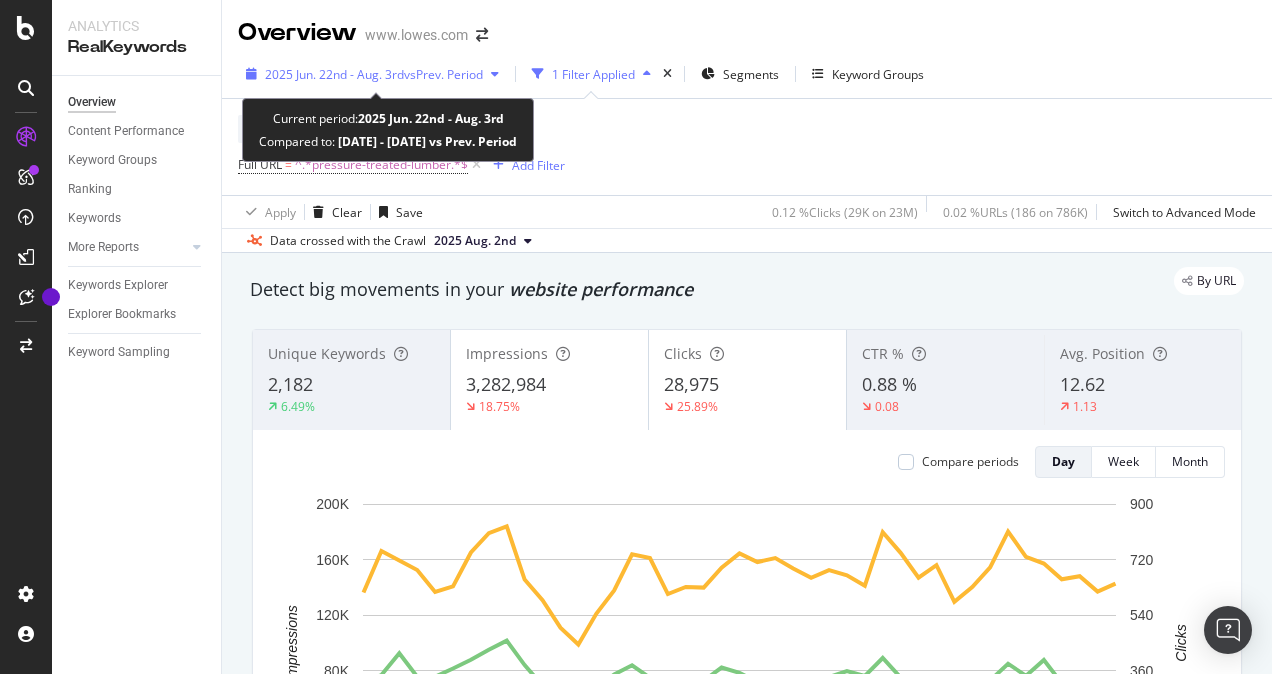 click on "2025 Jun. 22nd - Aug. 3rd" at bounding box center [334, 74] 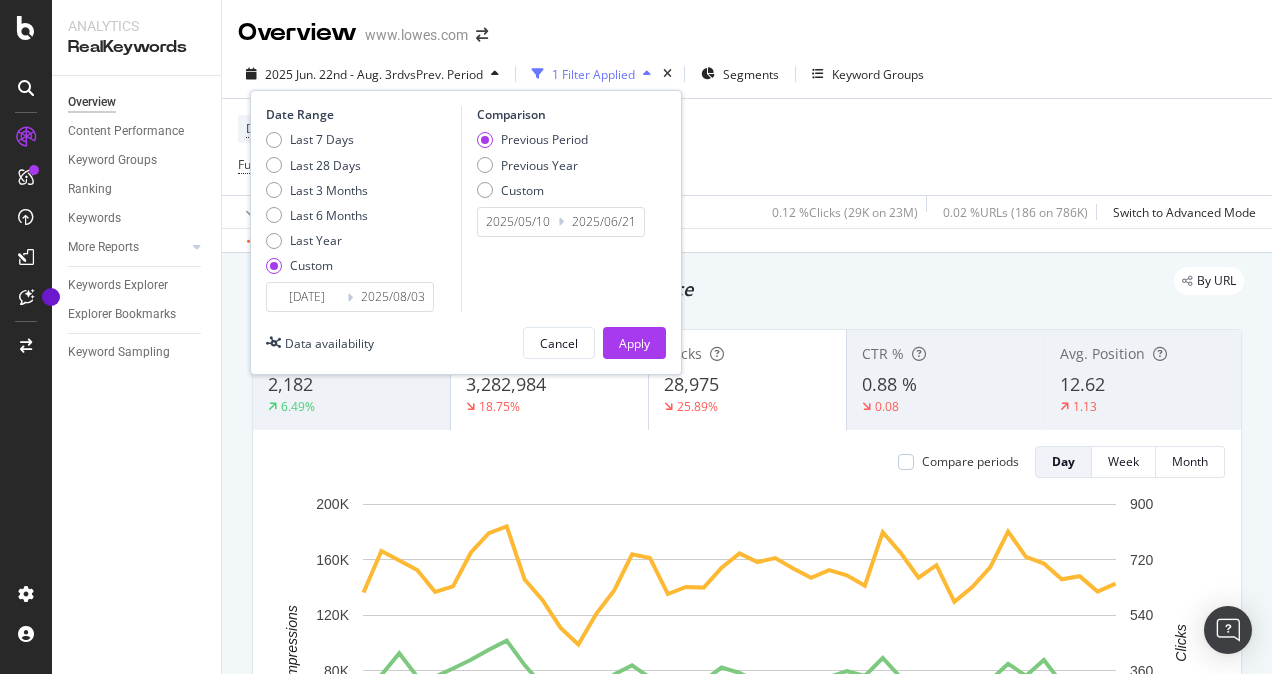 click on "2025/06/22" at bounding box center [307, 297] 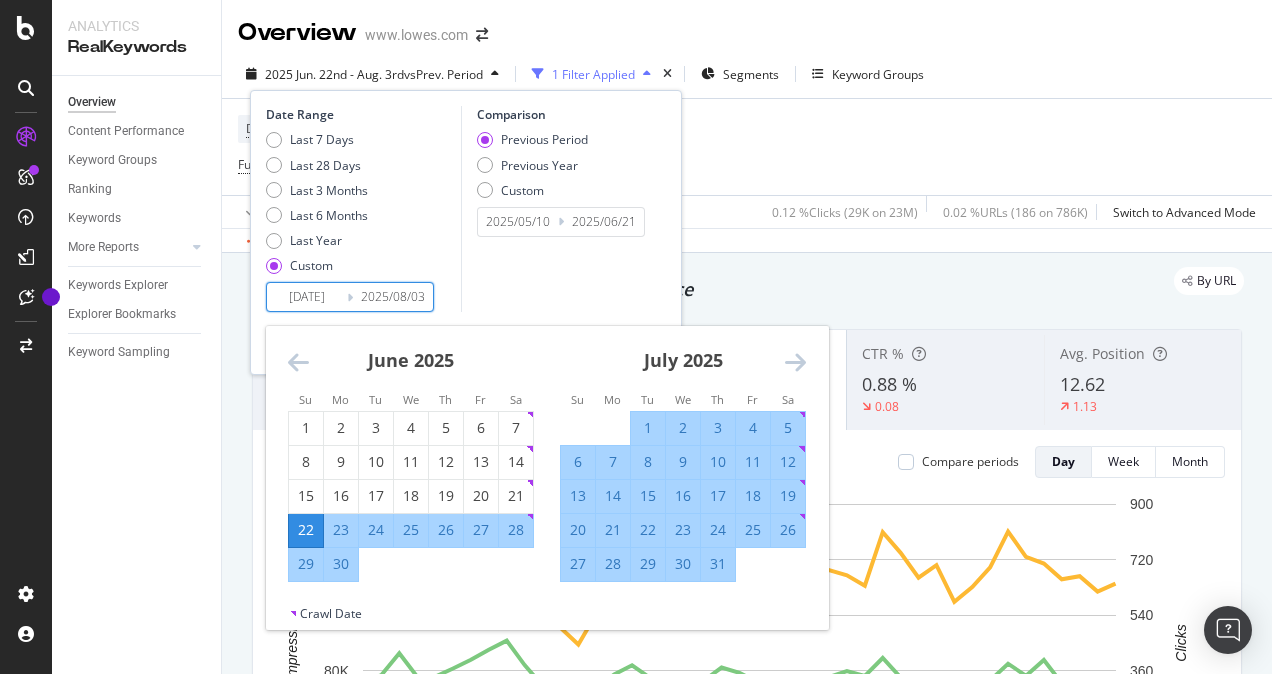 click on "7" at bounding box center [613, 462] 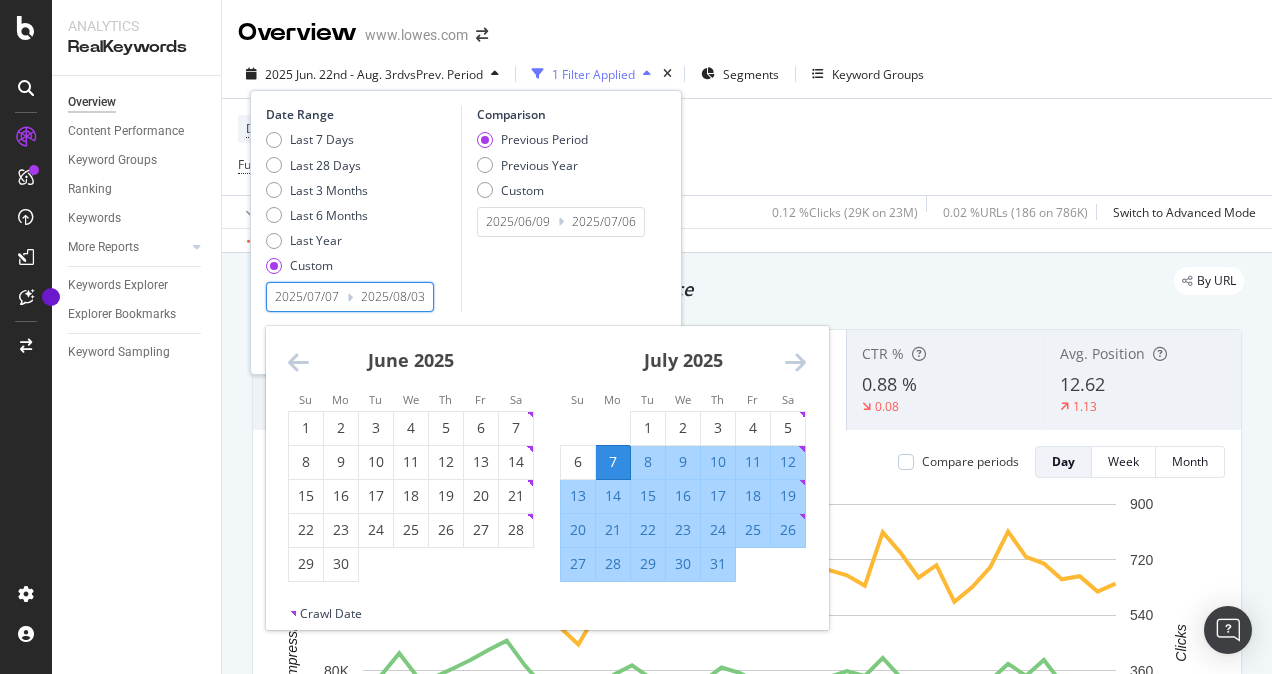 click on "Last 7 Days Last 28 Days Last 3 Months Last 6 Months Last Year Custom" at bounding box center (361, 206) 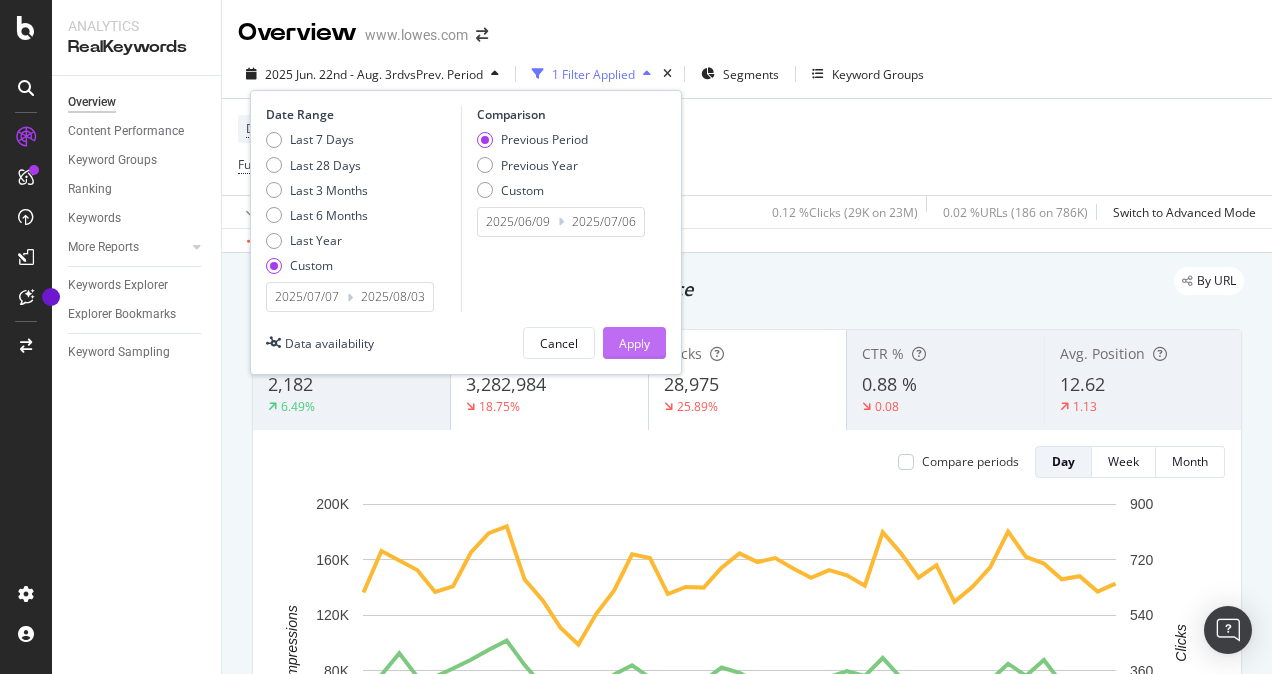 click on "Apply" at bounding box center [634, 343] 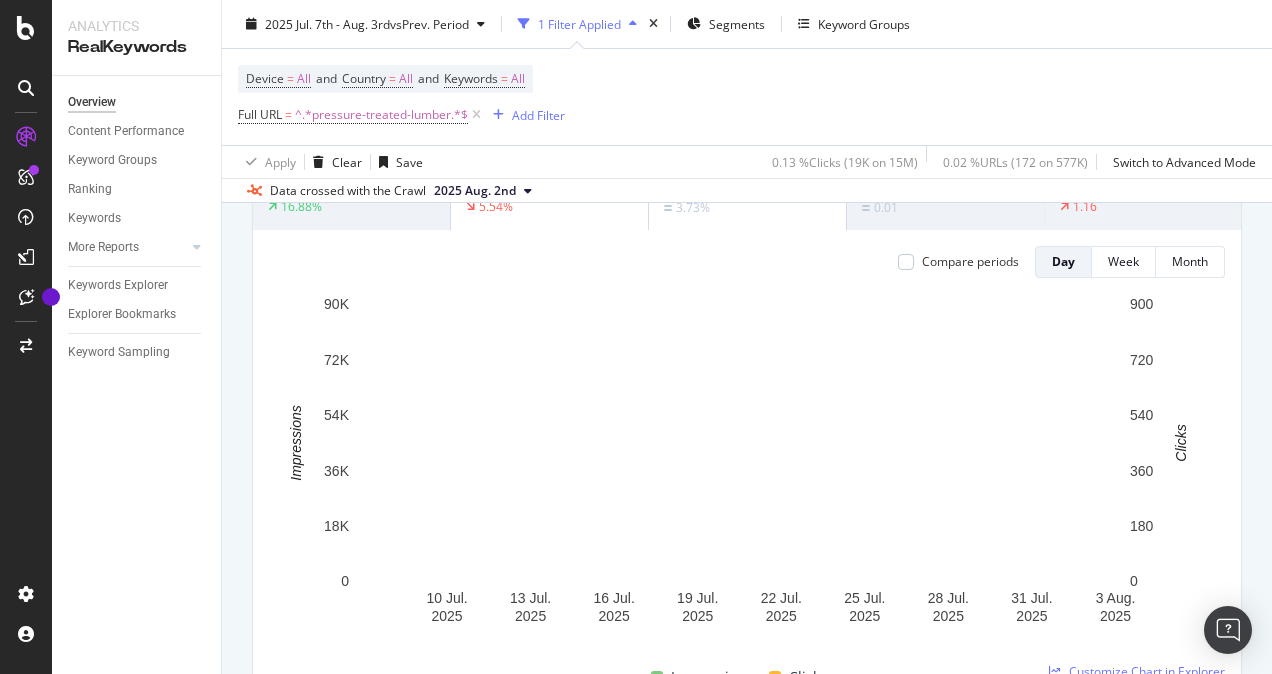 scroll, scrollTop: 100, scrollLeft: 0, axis: vertical 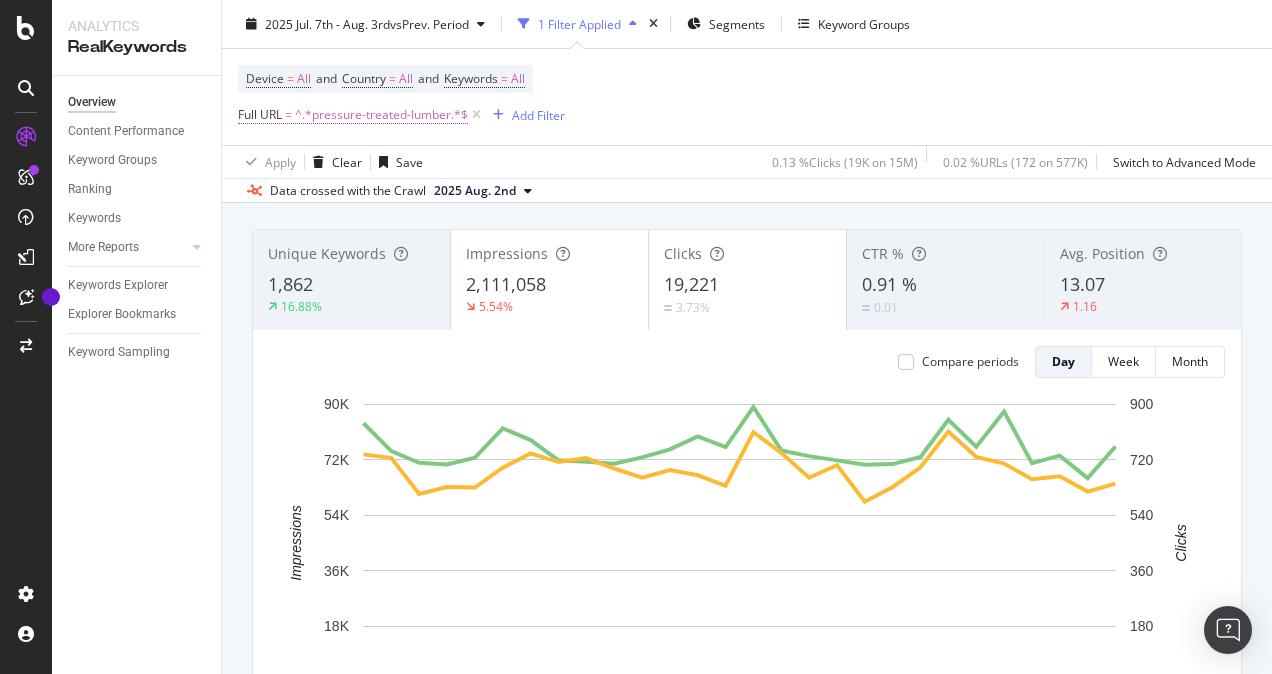 click on "^.*pressure-treated-lumber.*$" at bounding box center (381, 115) 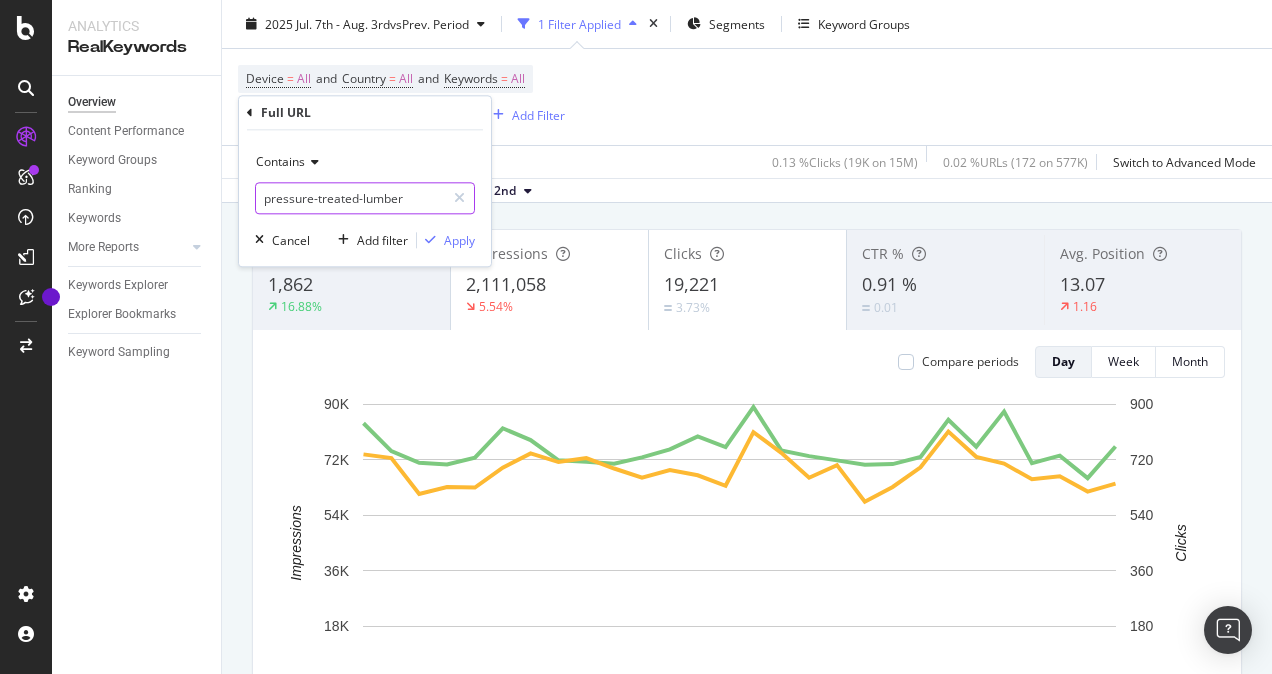click on "pressure-treated-lumber" at bounding box center (350, 198) 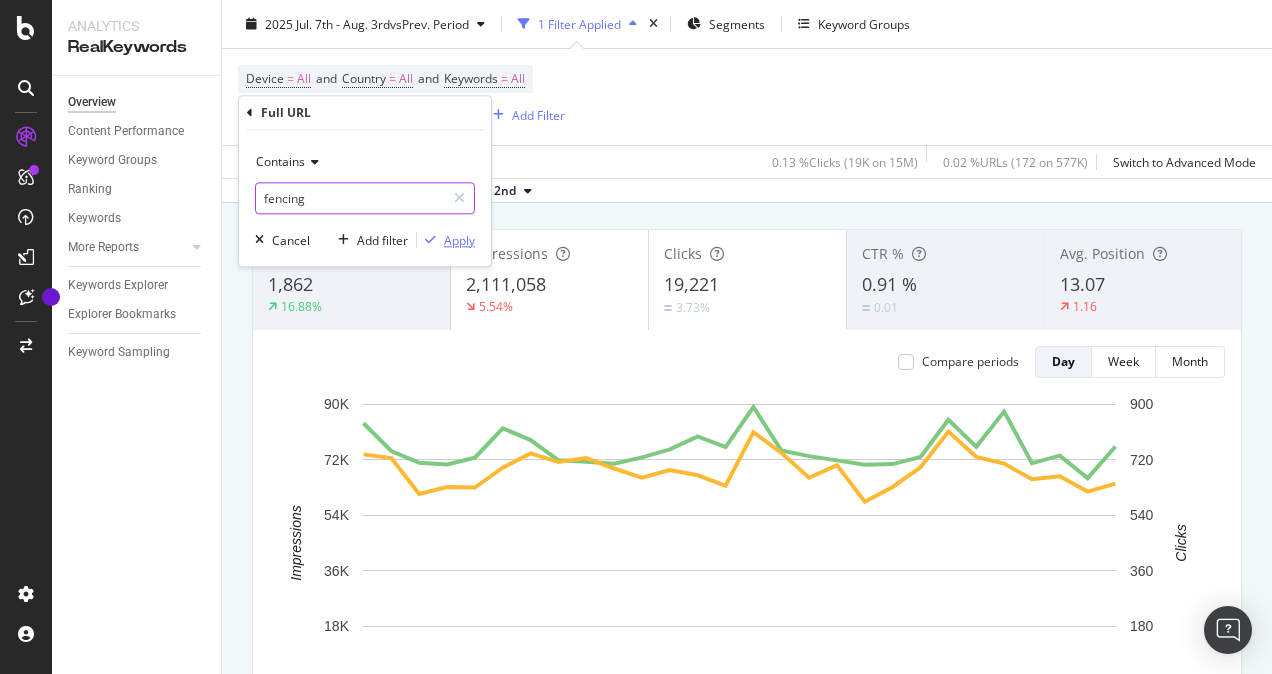 type on "fencing" 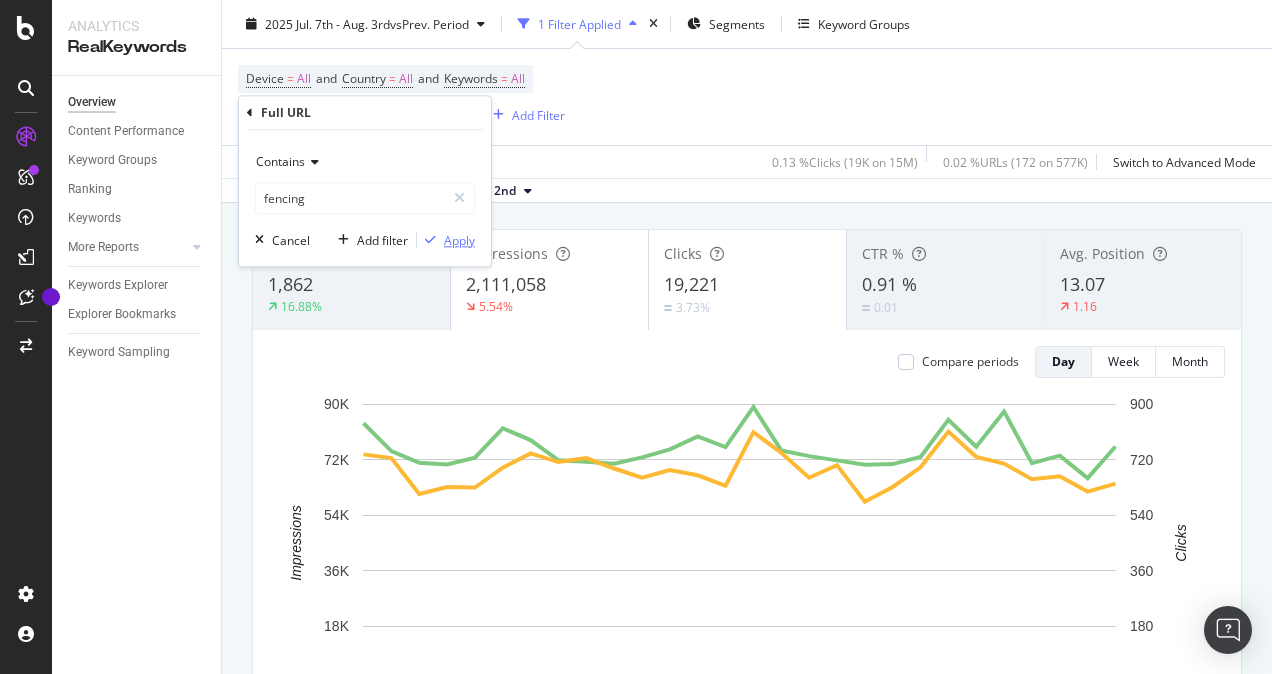 click on "Apply" at bounding box center [459, 240] 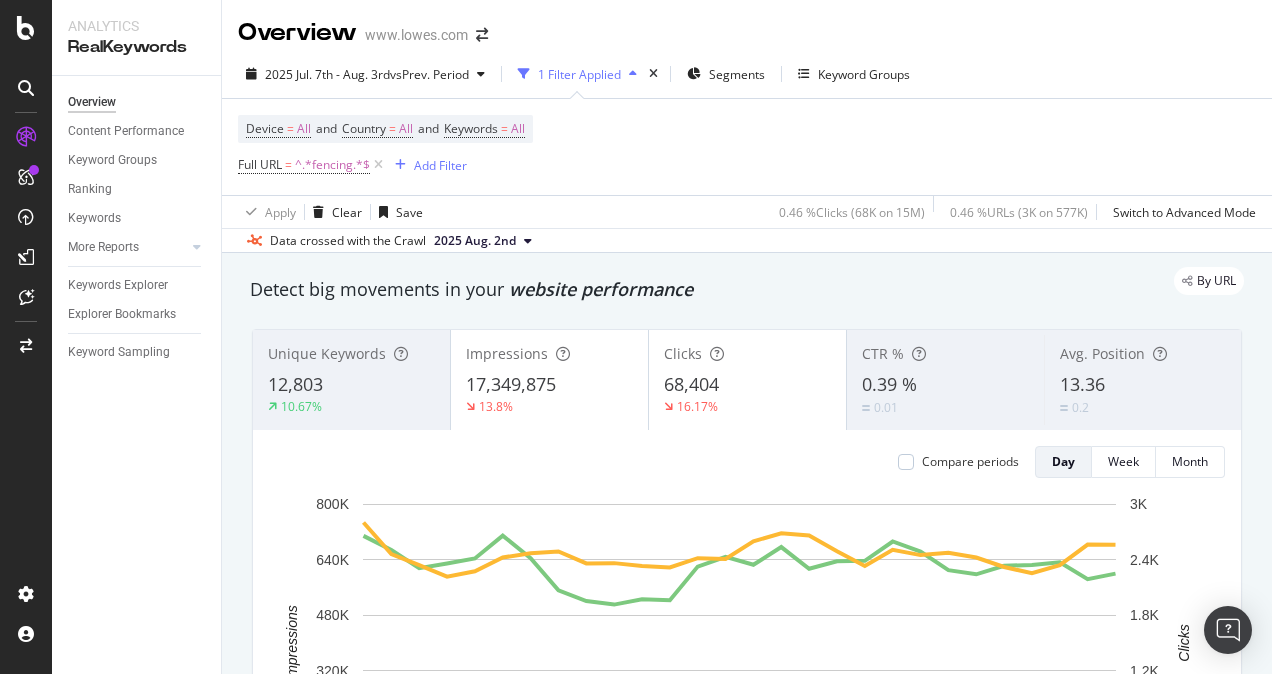 scroll, scrollTop: 0, scrollLeft: 0, axis: both 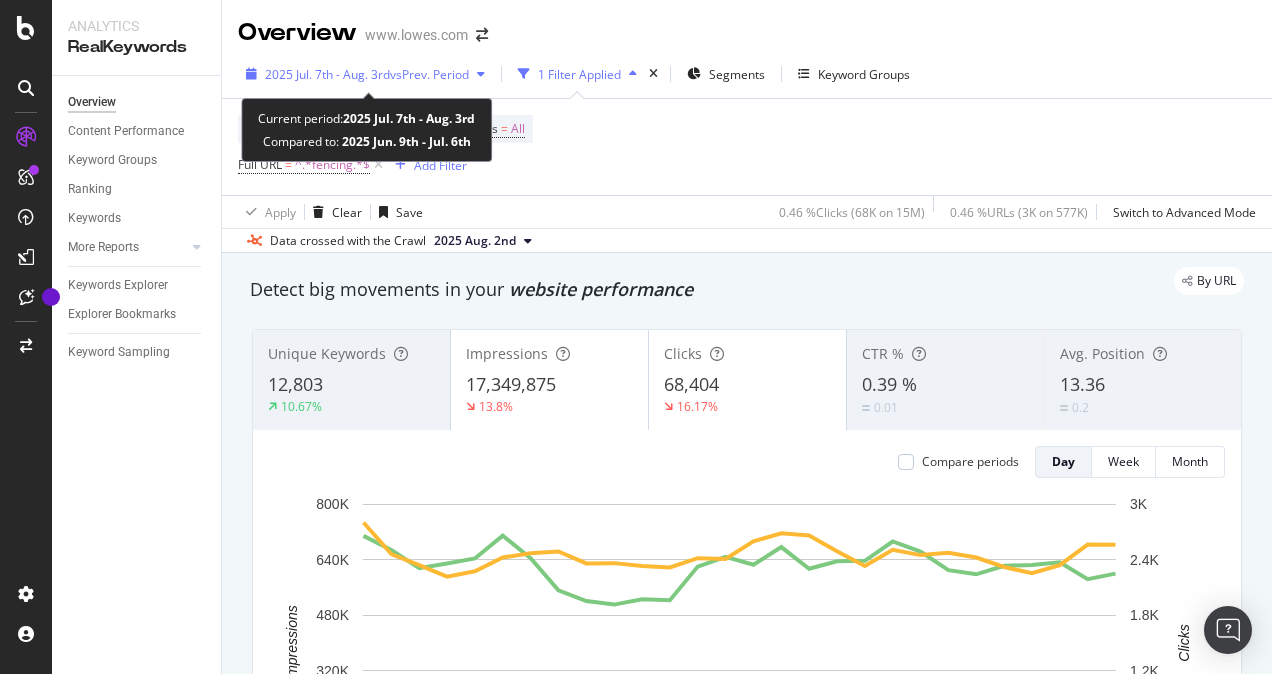 click on "vs  Prev. Period" at bounding box center (429, 74) 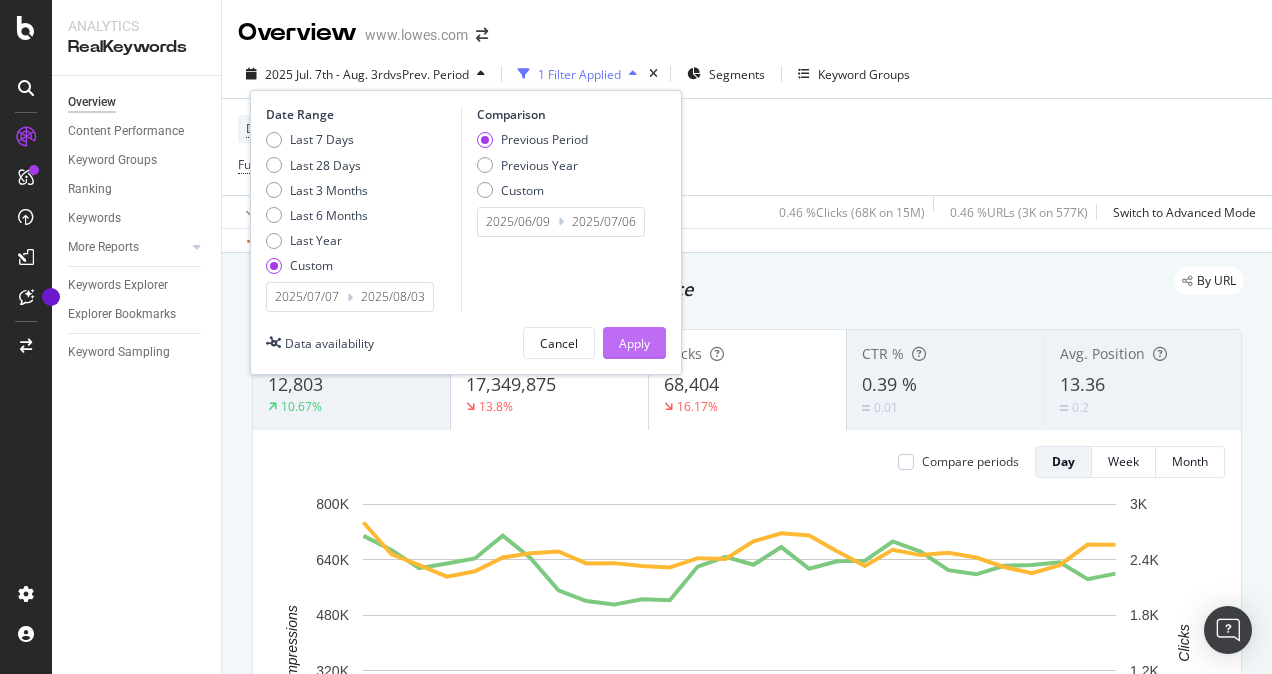 click on "Apply" at bounding box center (634, 343) 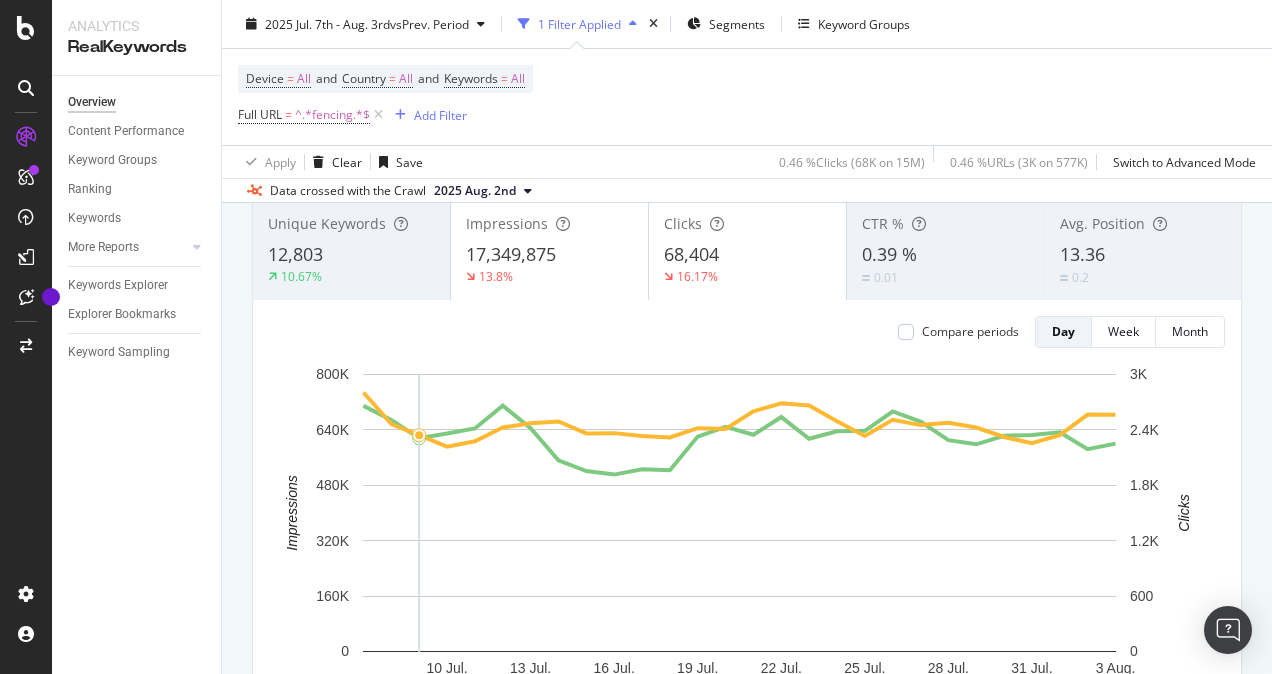 scroll, scrollTop: 100, scrollLeft: 0, axis: vertical 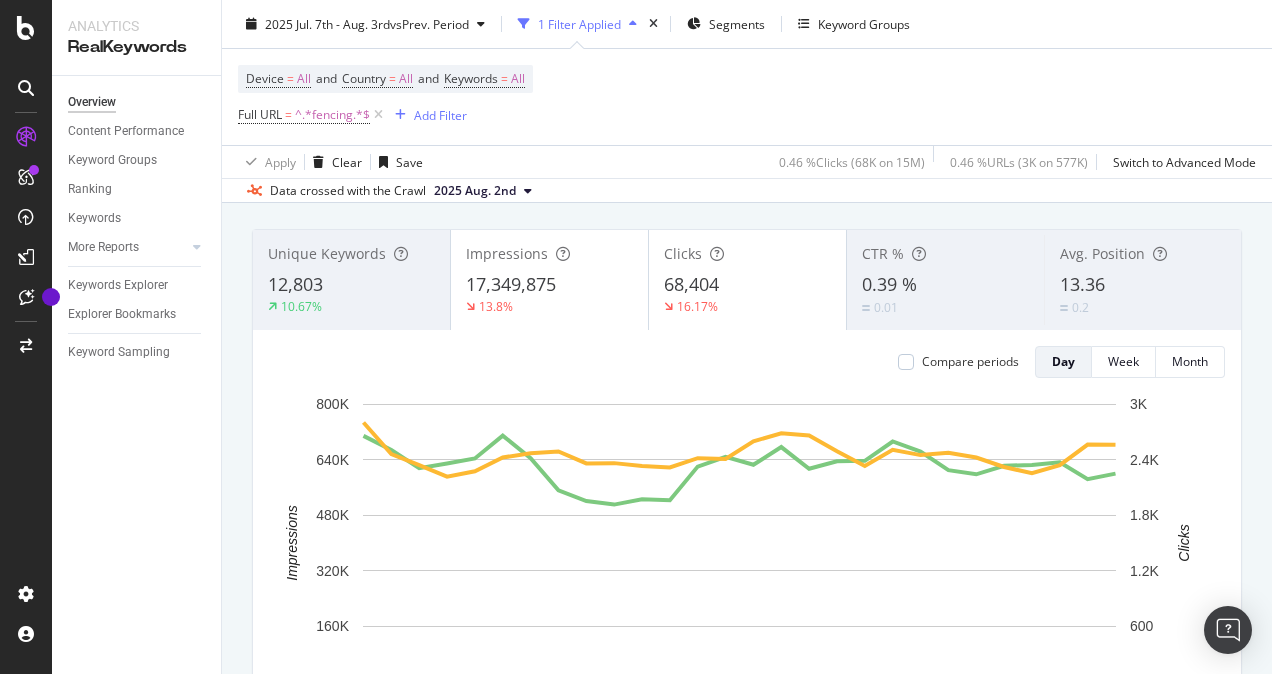 click on "12,803" at bounding box center [351, 285] 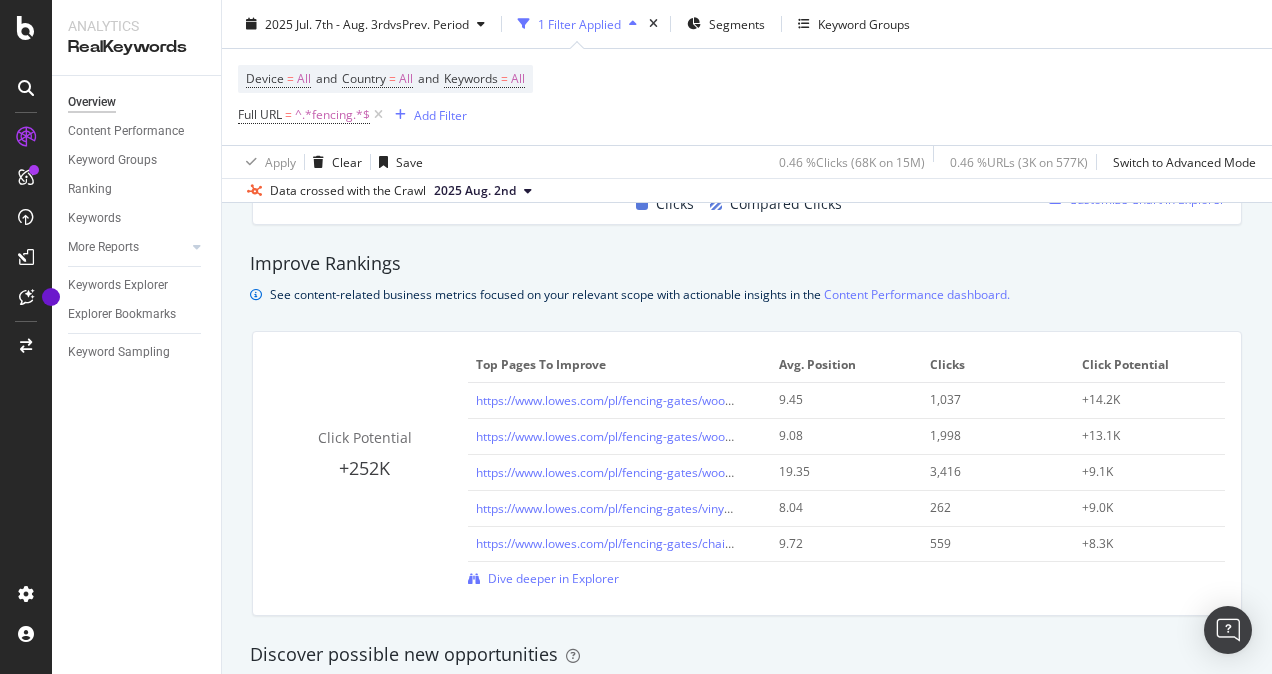scroll, scrollTop: 1300, scrollLeft: 0, axis: vertical 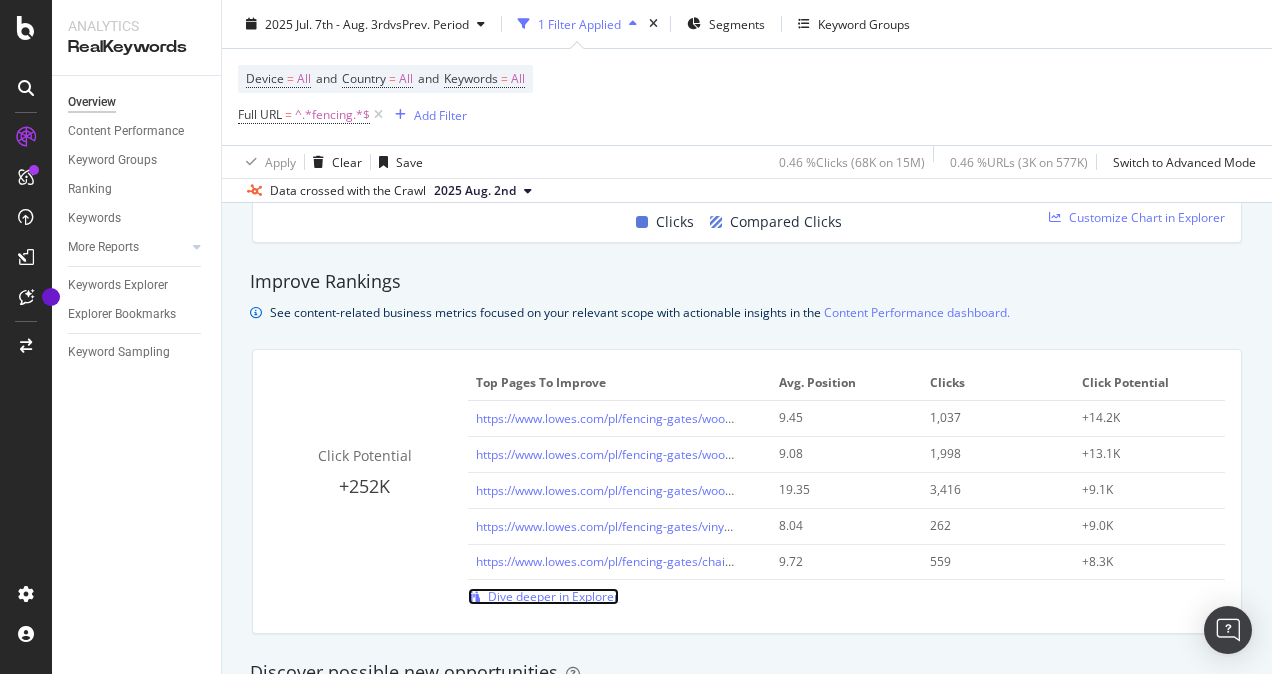 click on "Dive deeper in Explorer" at bounding box center (553, 596) 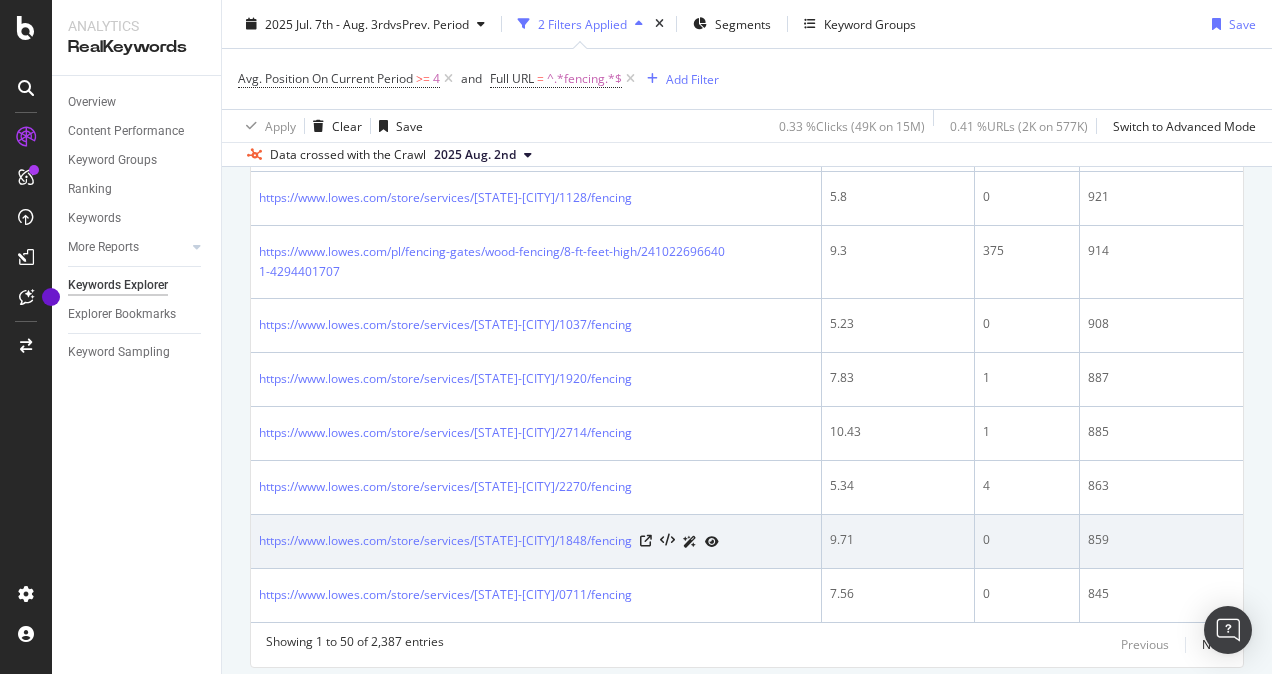 scroll, scrollTop: 3016, scrollLeft: 0, axis: vertical 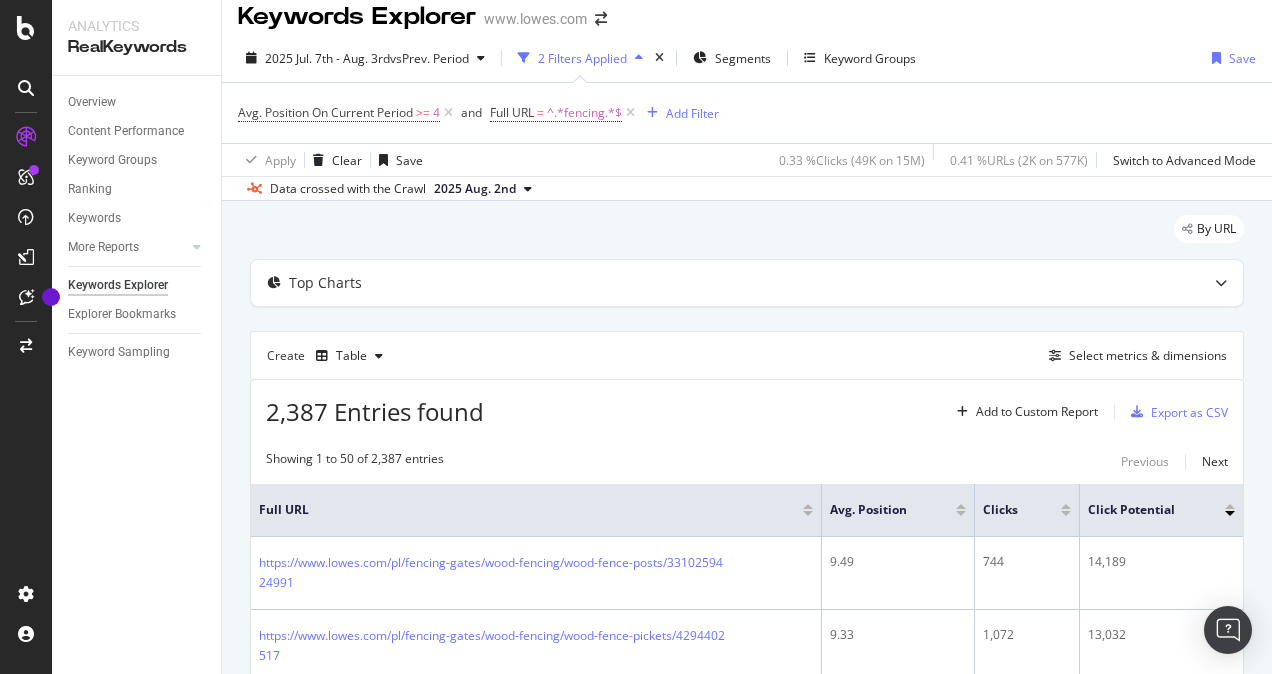 click on "By URL" at bounding box center [747, 237] 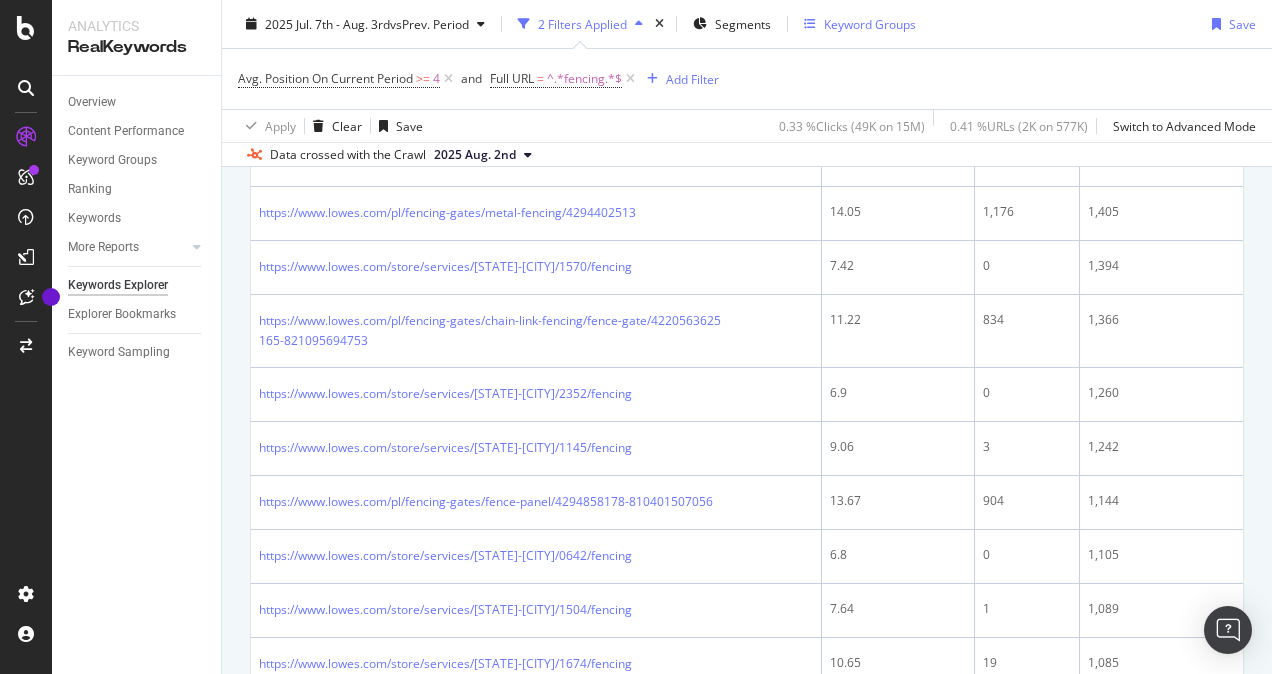 scroll, scrollTop: 2016, scrollLeft: 0, axis: vertical 